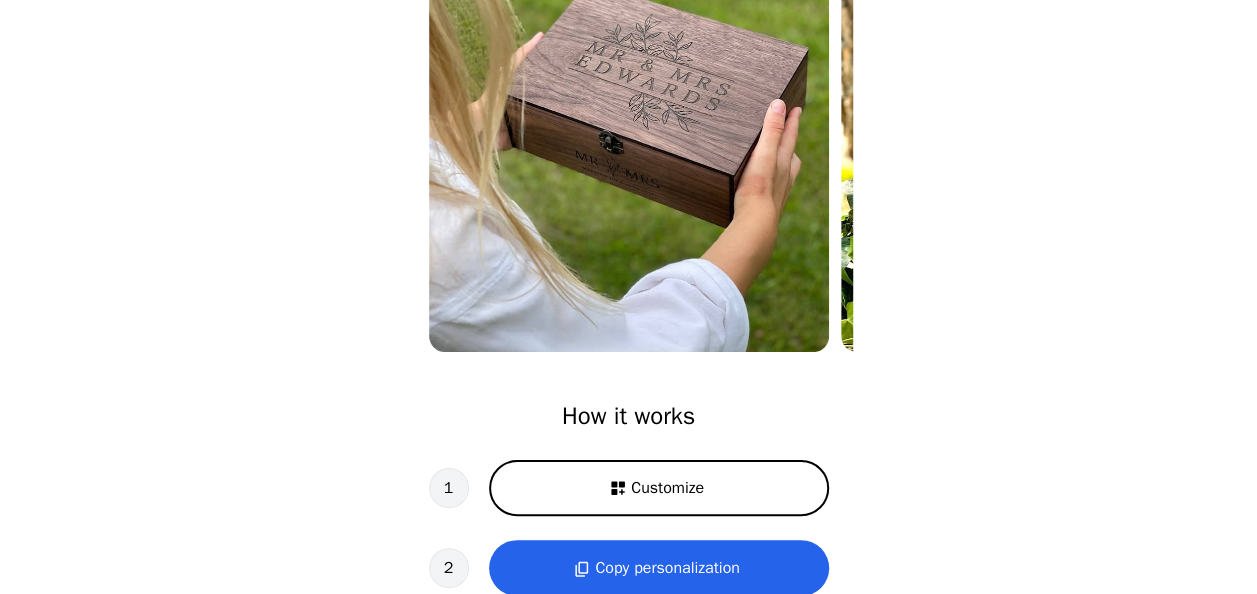 scroll, scrollTop: 400, scrollLeft: 0, axis: vertical 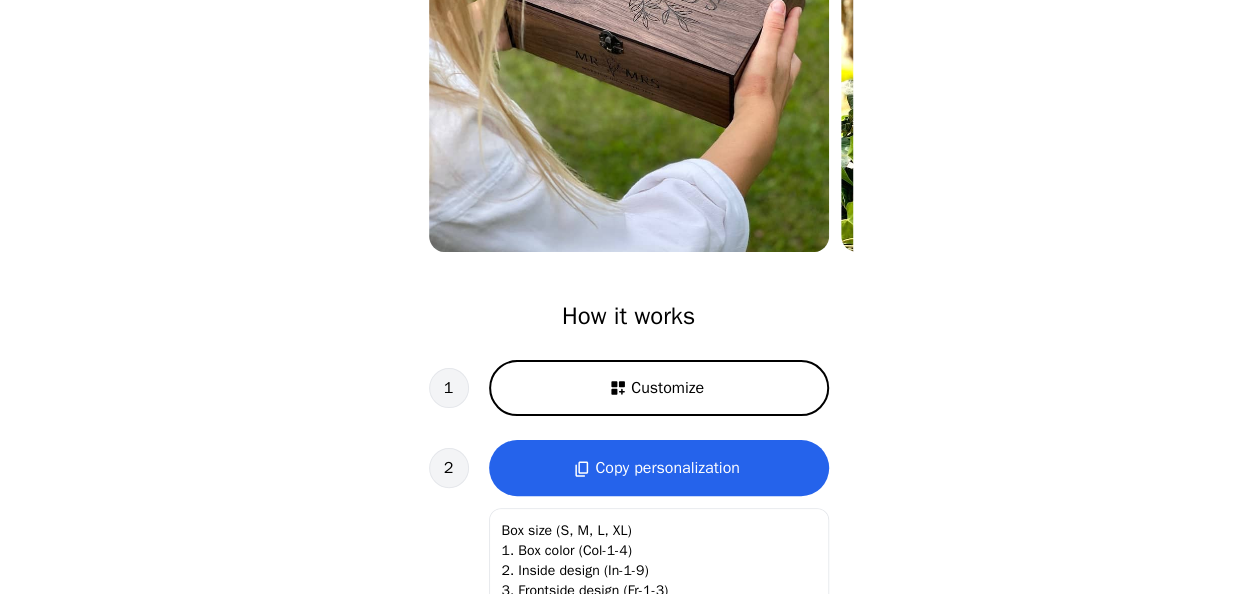 click on "Customize" at bounding box center (667, 388) 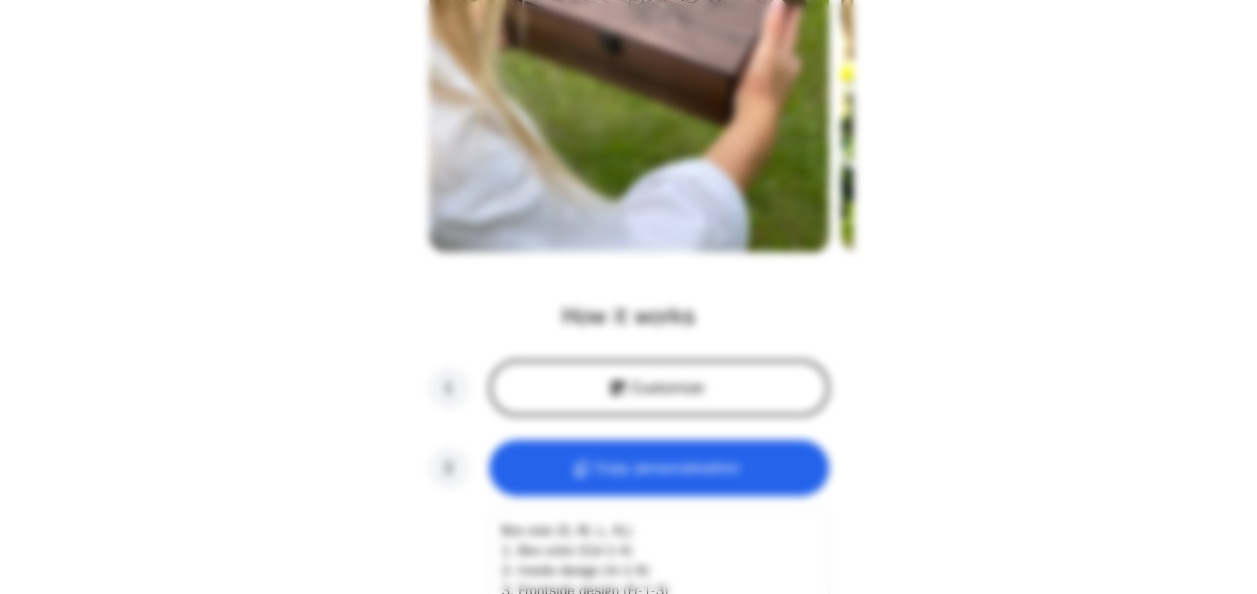 scroll, scrollTop: 0, scrollLeft: 256, axis: horizontal 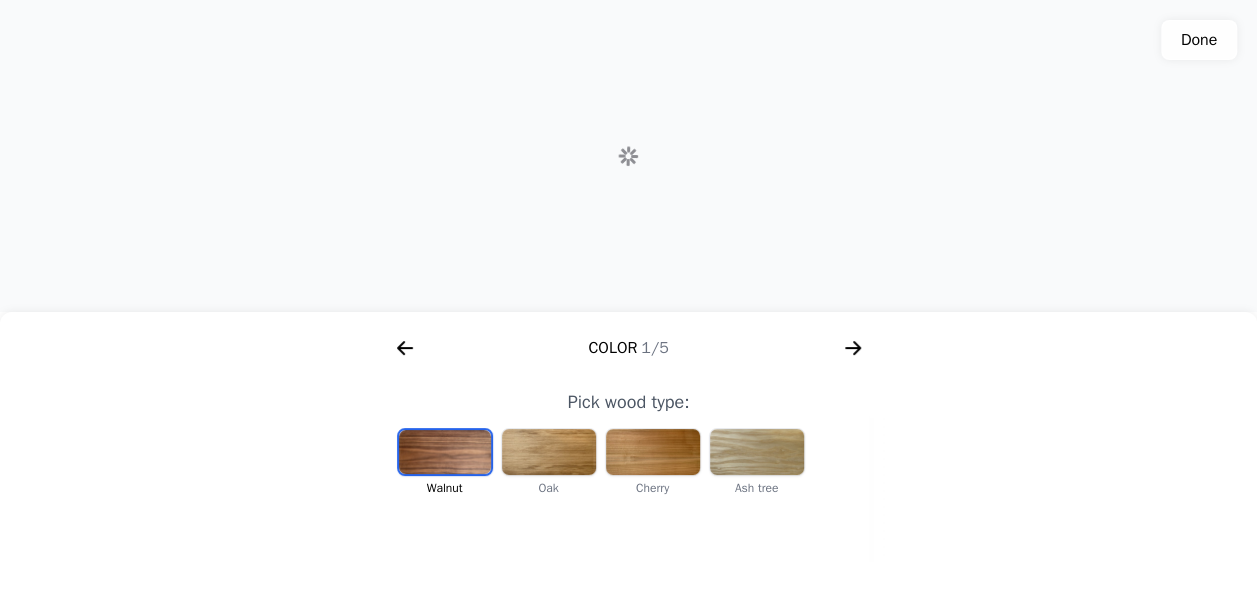 click at bounding box center [549, 452] 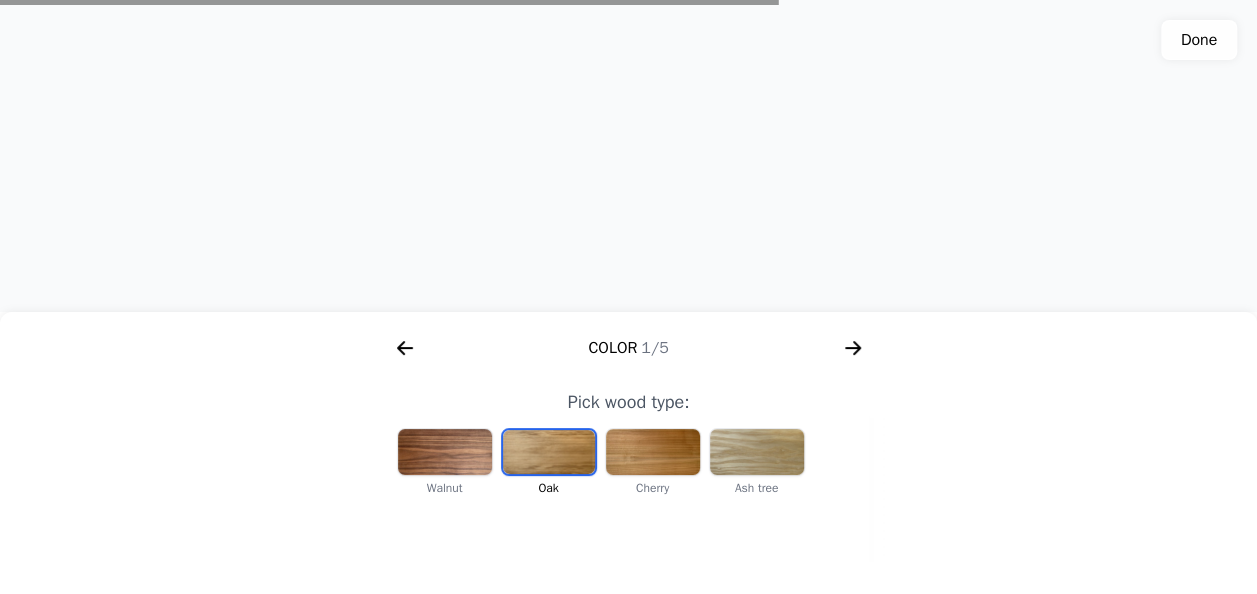scroll, scrollTop: 0, scrollLeft: 412, axis: horizontal 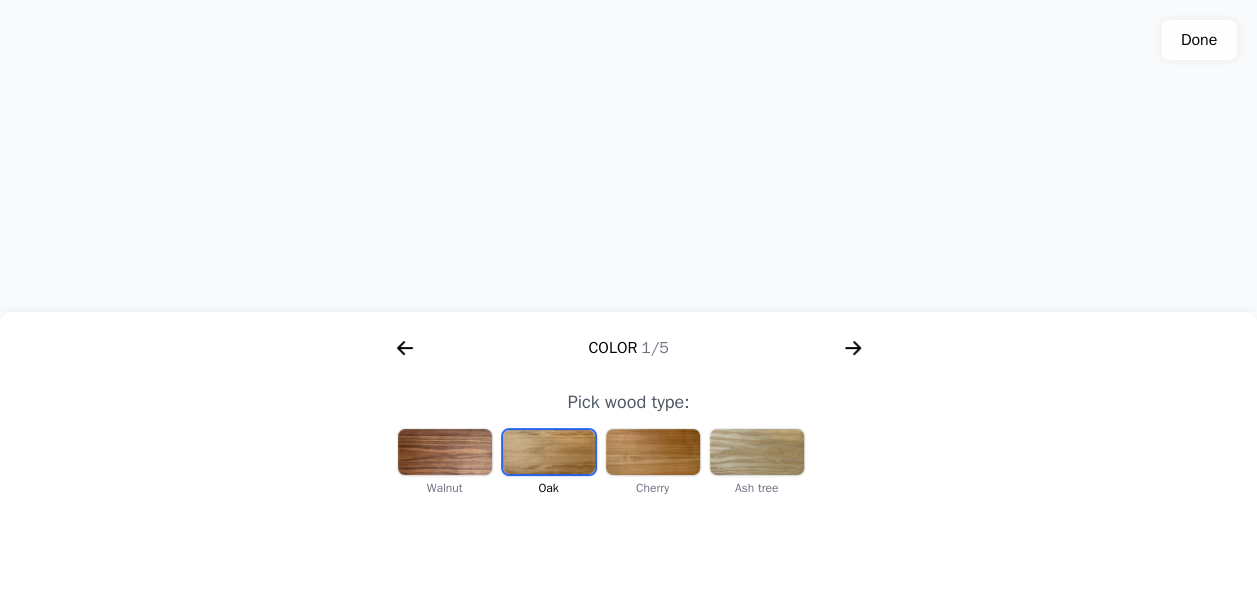click at bounding box center [653, 452] 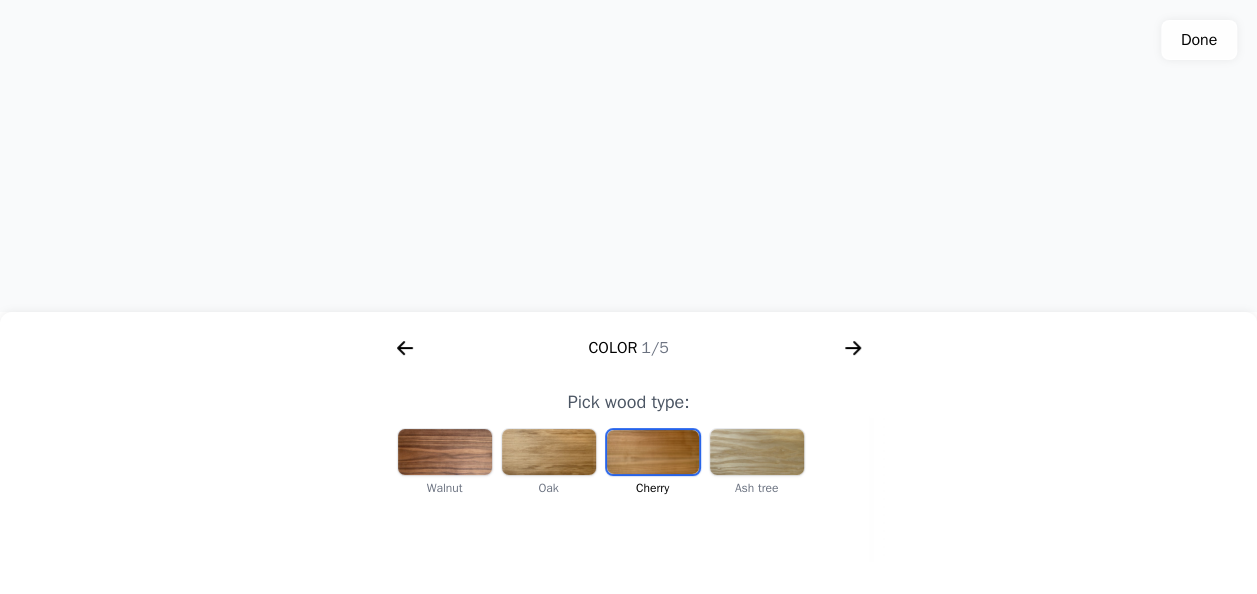 click at bounding box center [757, 452] 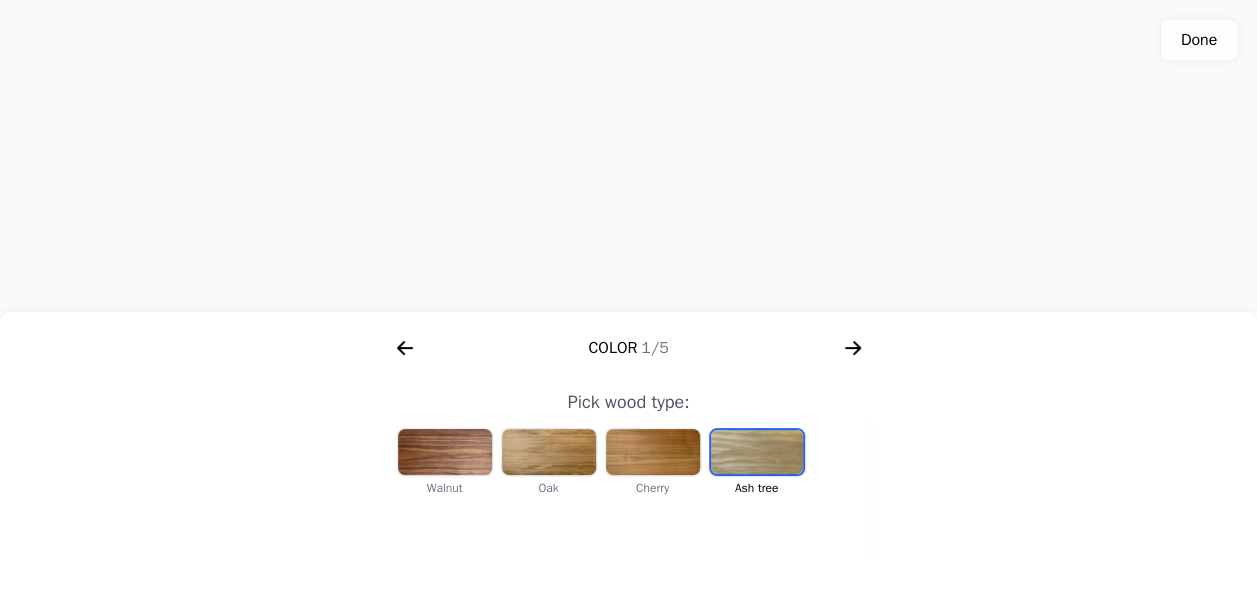 click at bounding box center (549, 452) 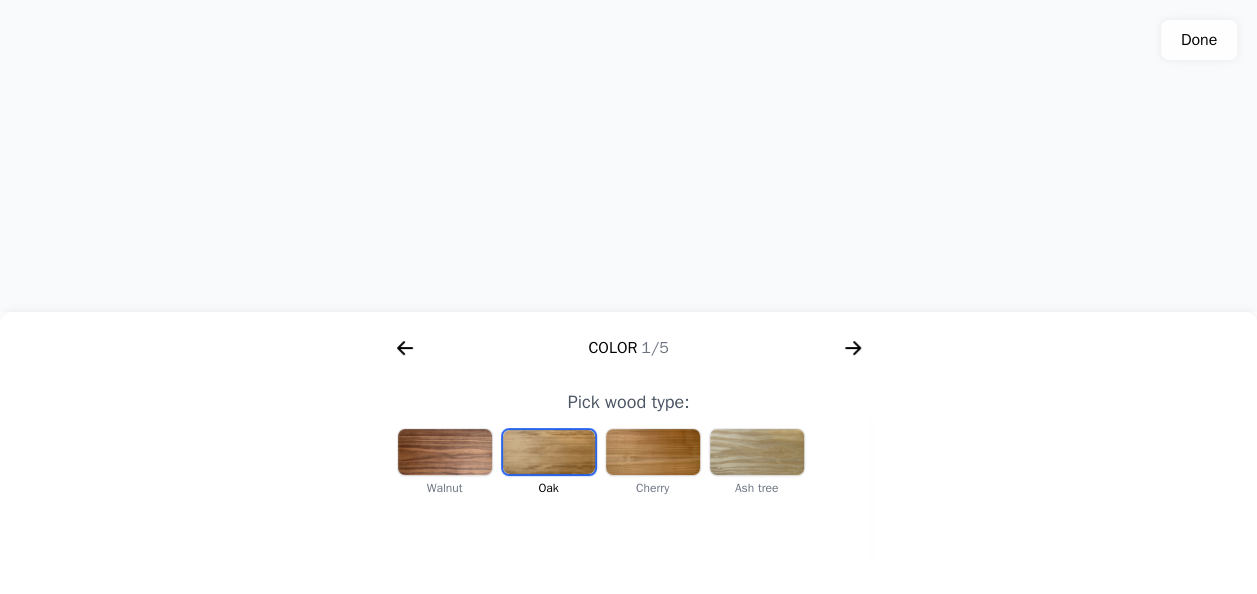 click 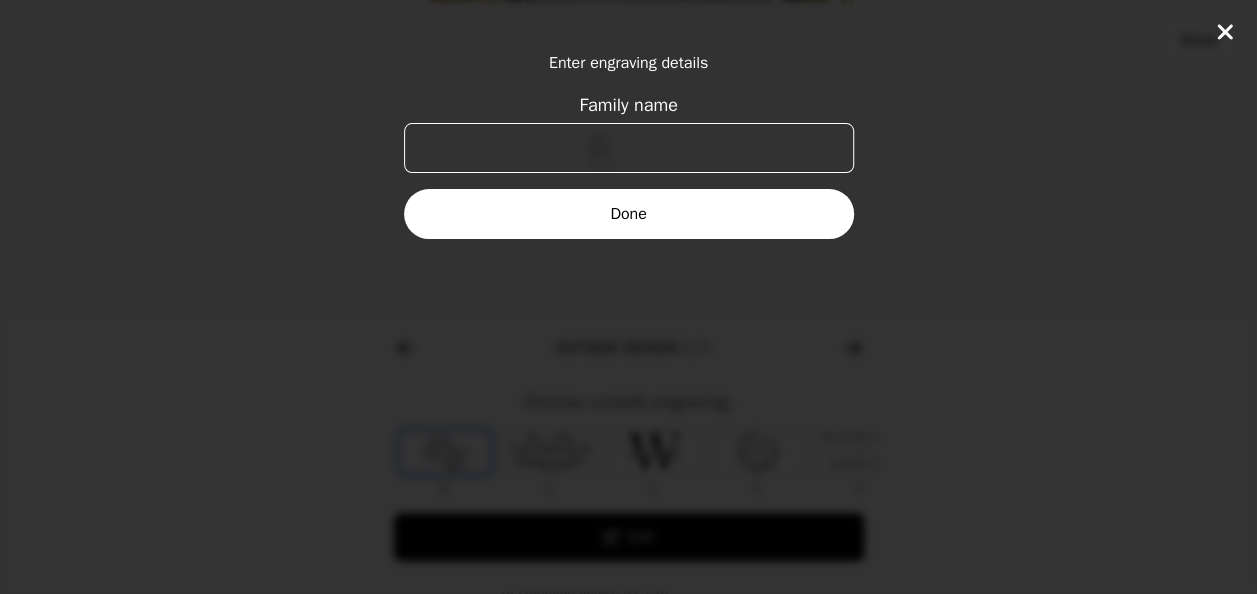 scroll, scrollTop: 0, scrollLeft: 768, axis: horizontal 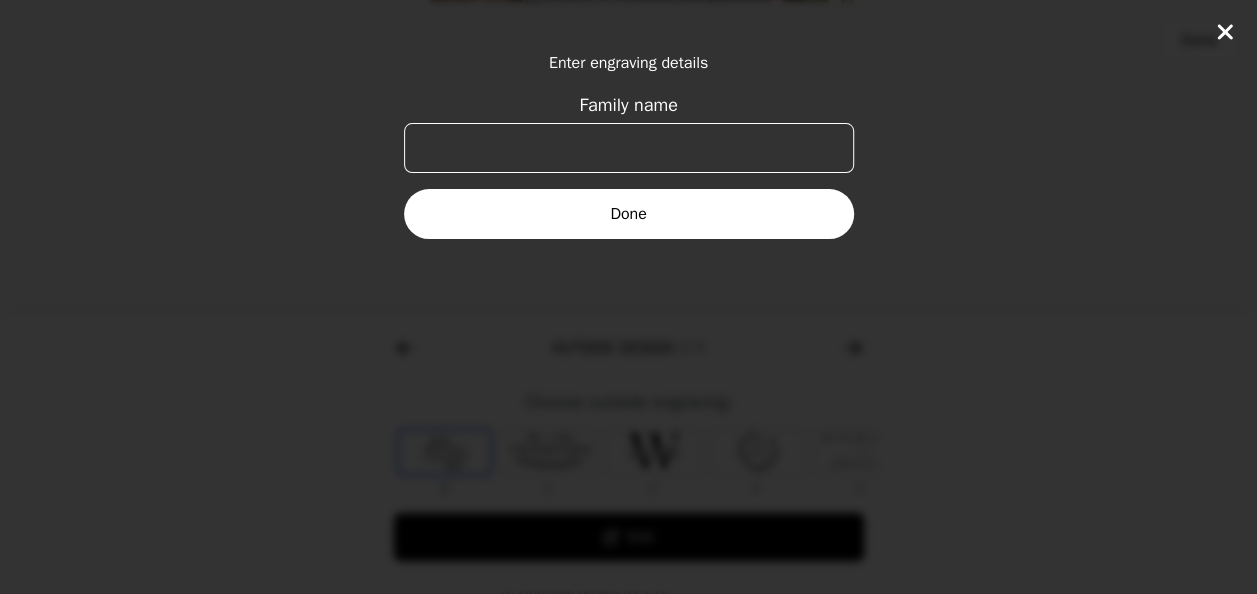 click on "Done" at bounding box center (629, 214) 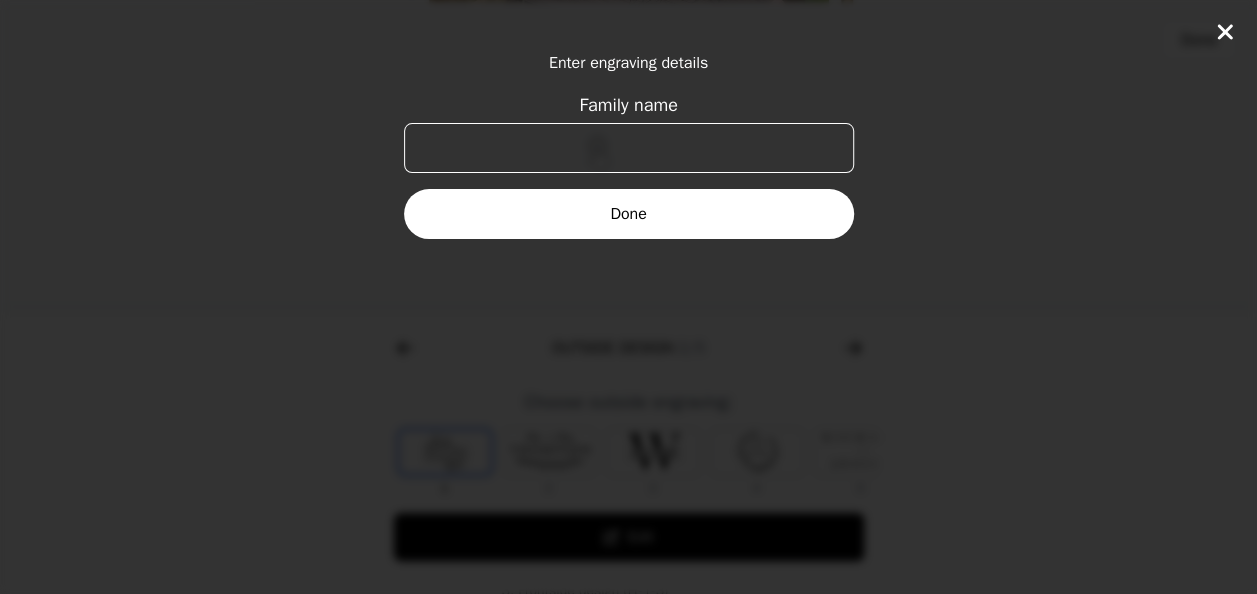 click on "Family name" at bounding box center [629, 148] 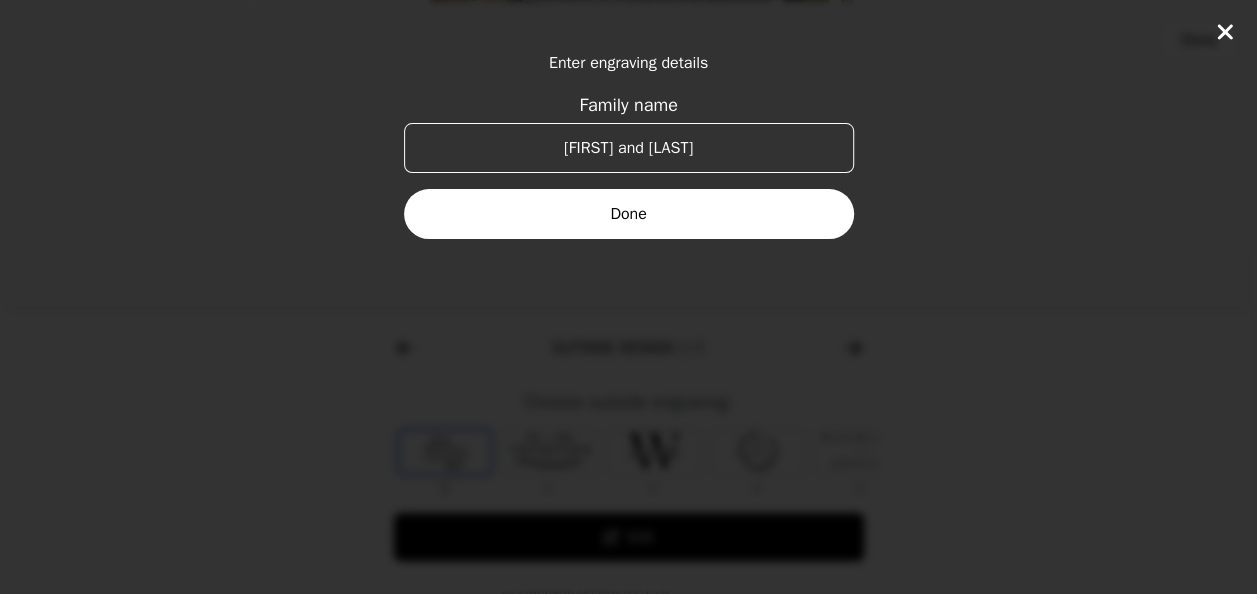 type on "[FIRST] and [LAST]" 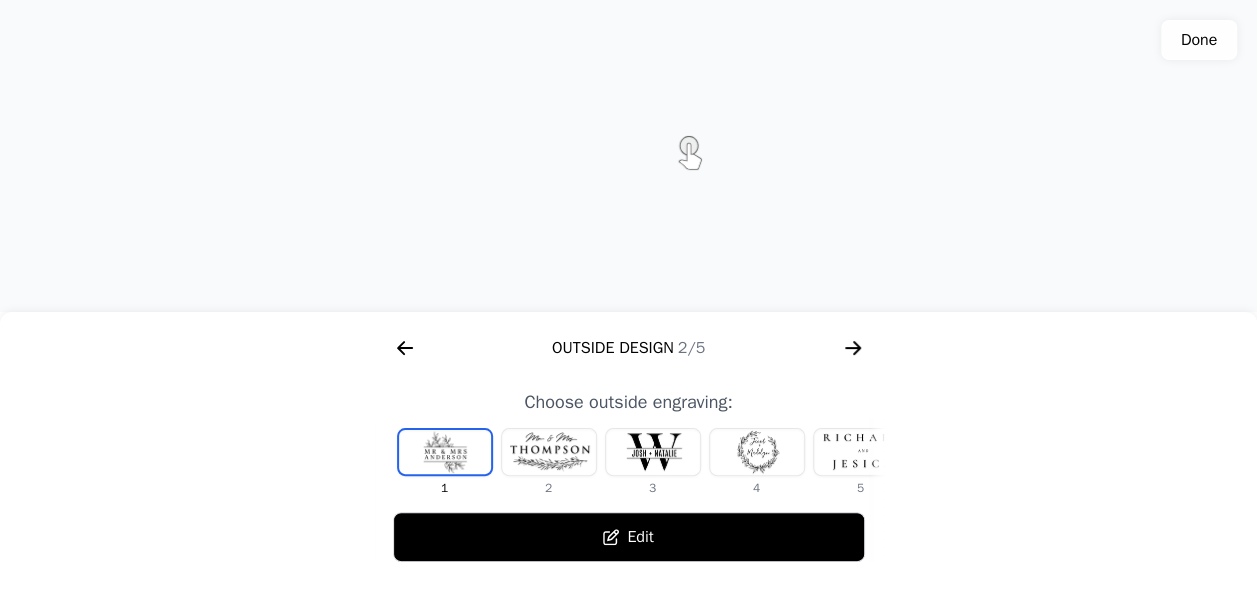 click at bounding box center (757, 452) 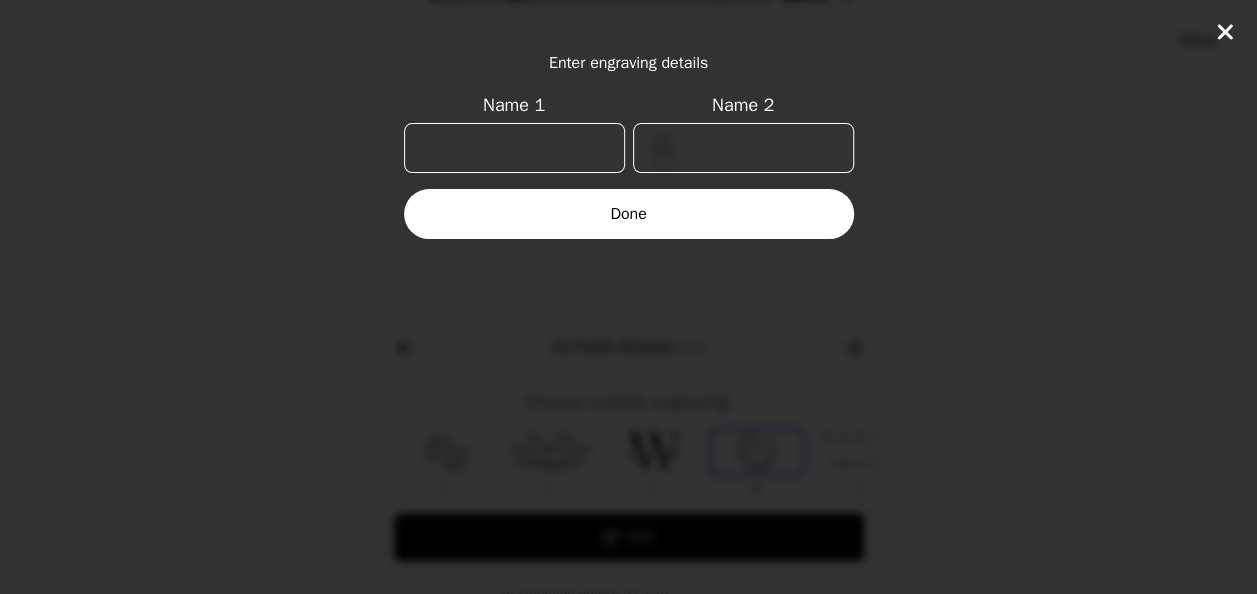 scroll, scrollTop: 0, scrollLeft: 128, axis: horizontal 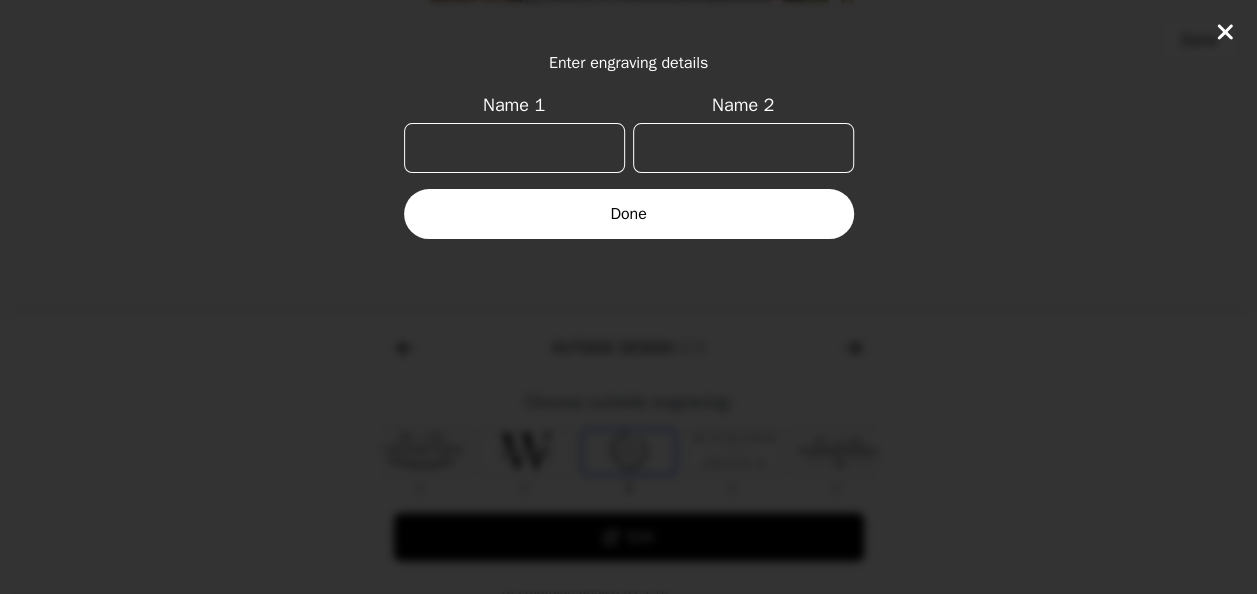 click on "Name 1" at bounding box center [514, 148] 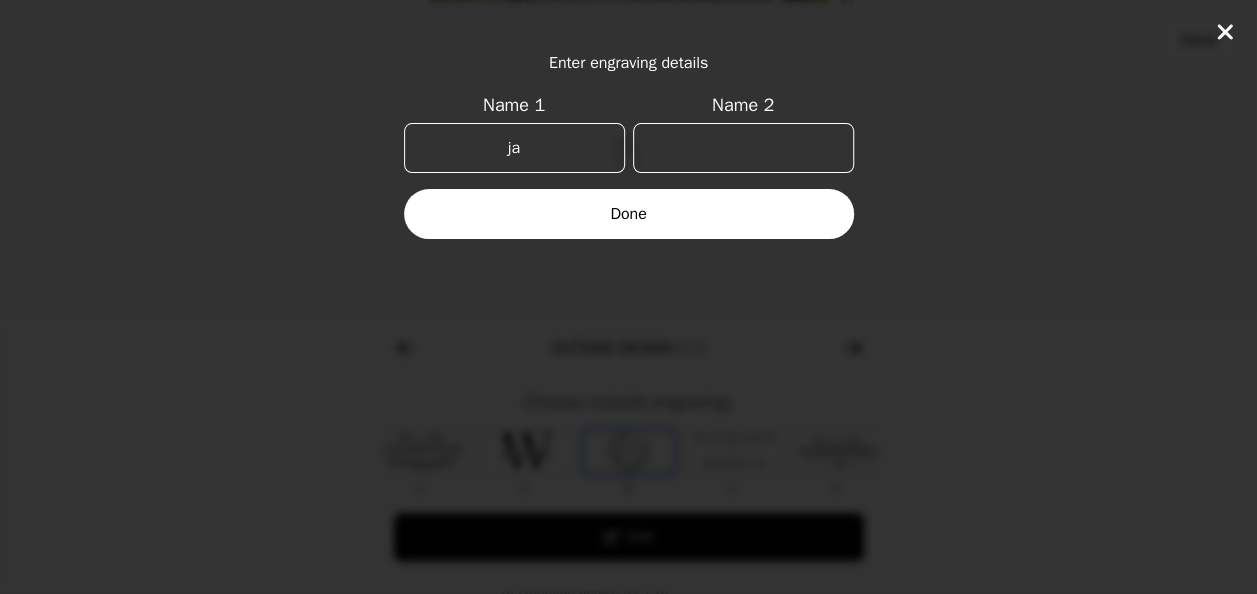type on "j" 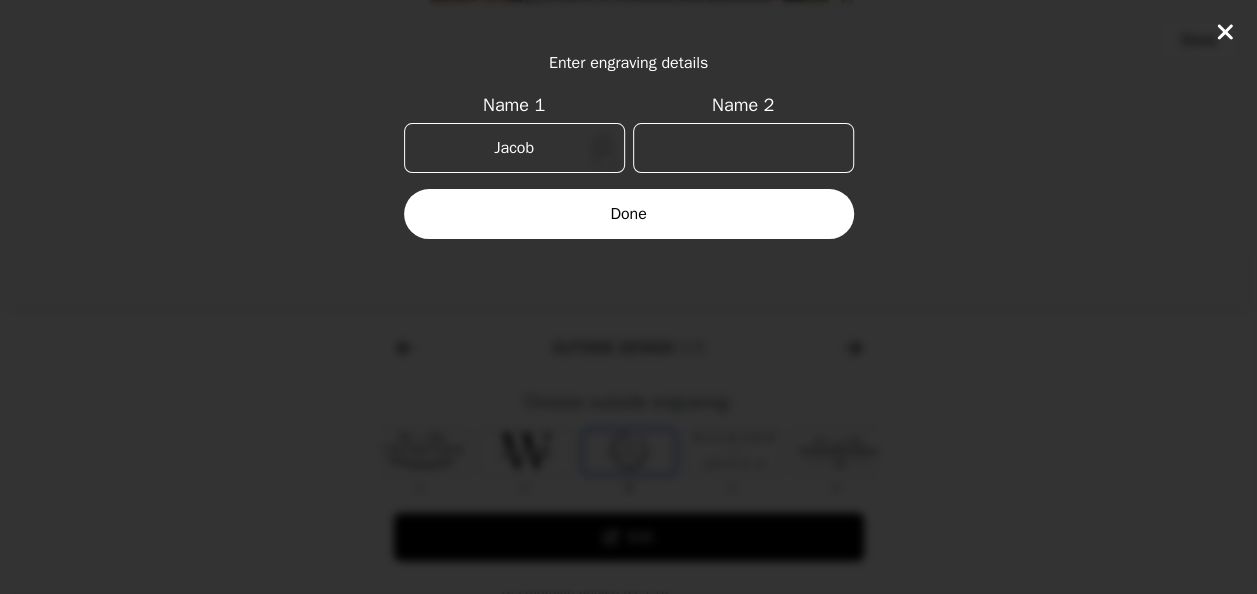 type on "Jacob" 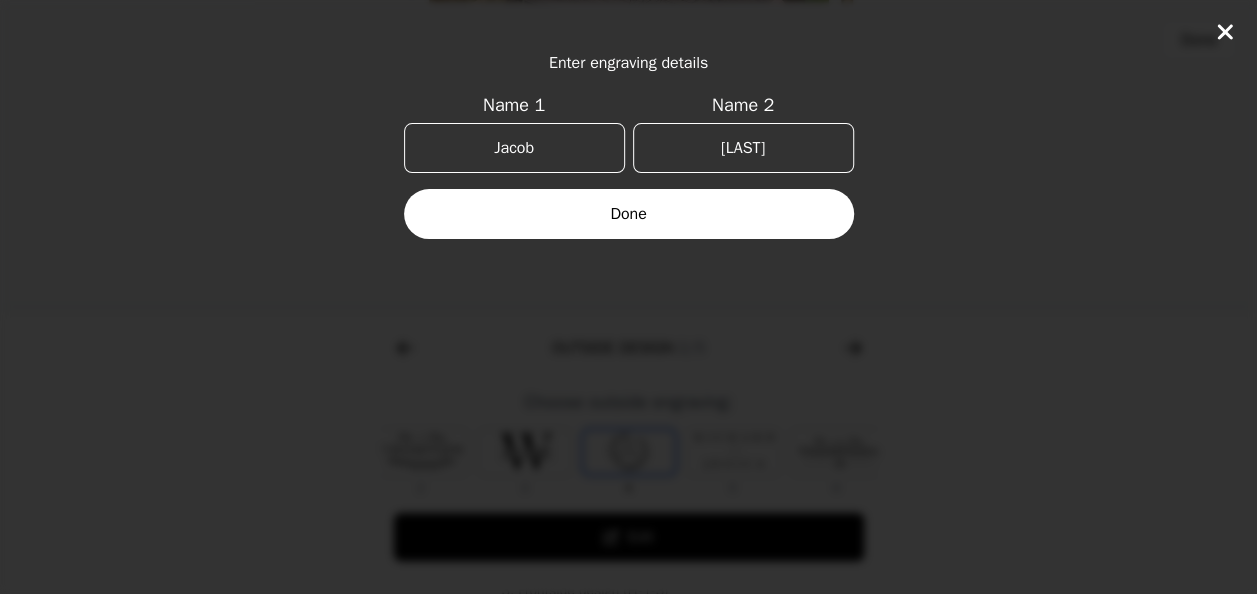 type on "[LAST]" 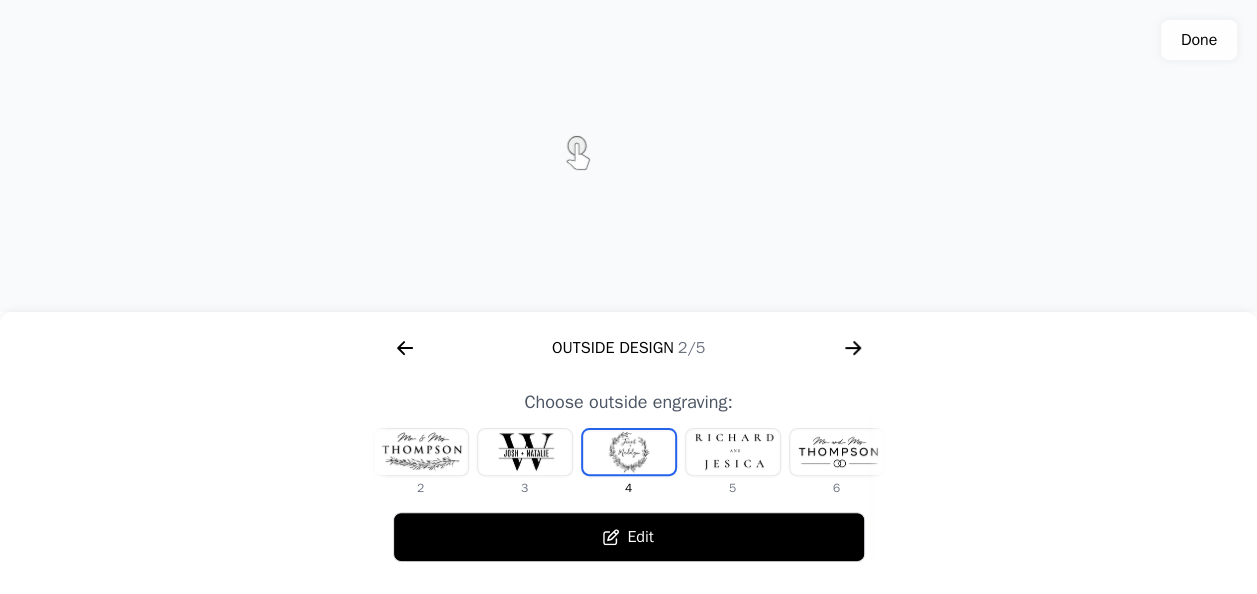 scroll, scrollTop: 763, scrollLeft: 0, axis: vertical 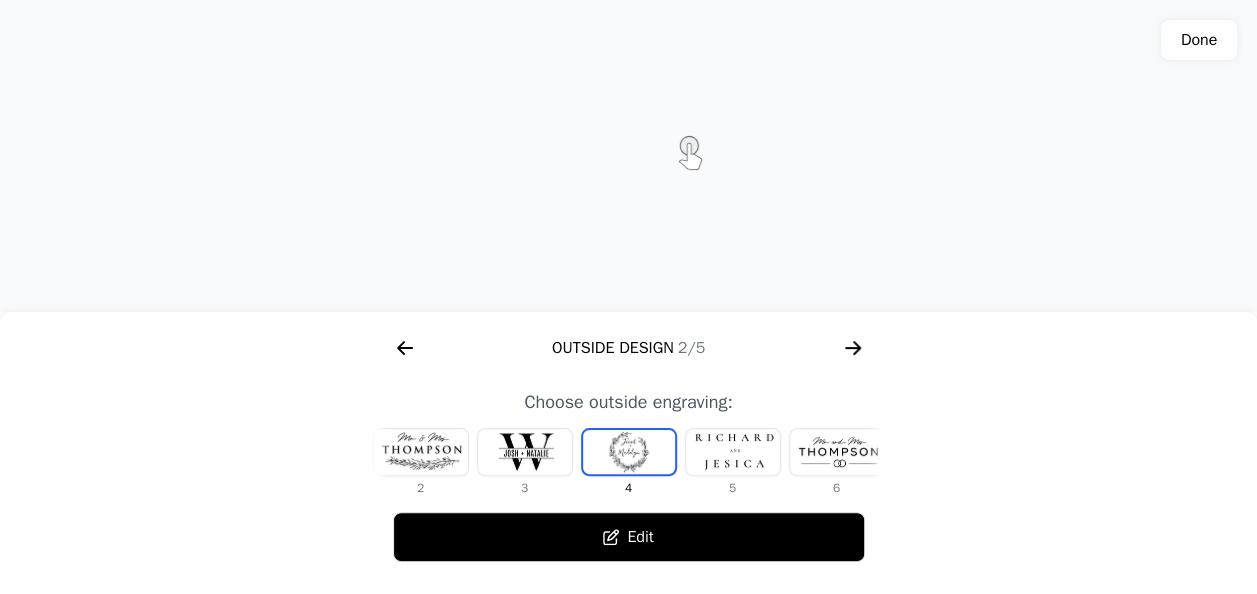 click 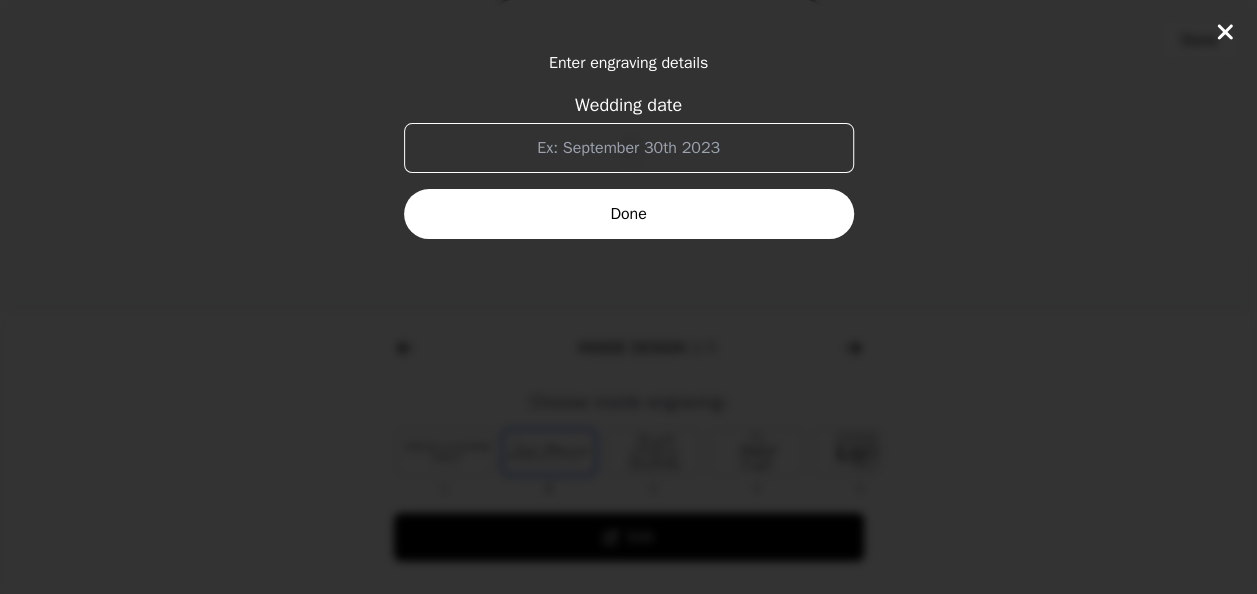 scroll, scrollTop: 0, scrollLeft: 1280, axis: horizontal 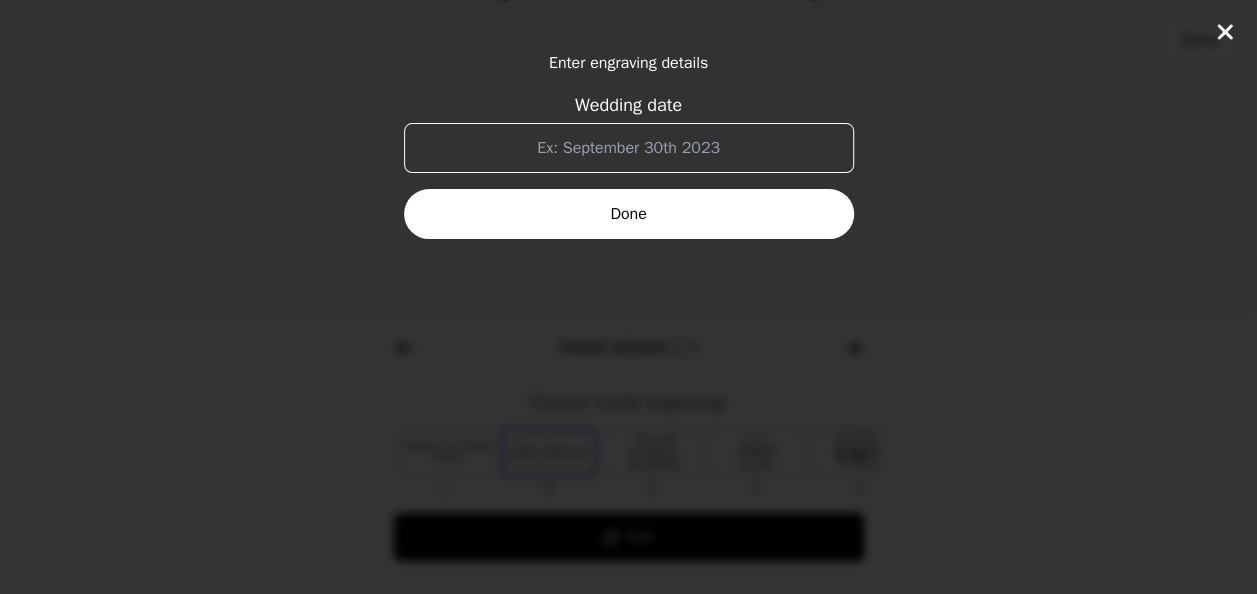 click on "Wedding date" at bounding box center (629, 148) 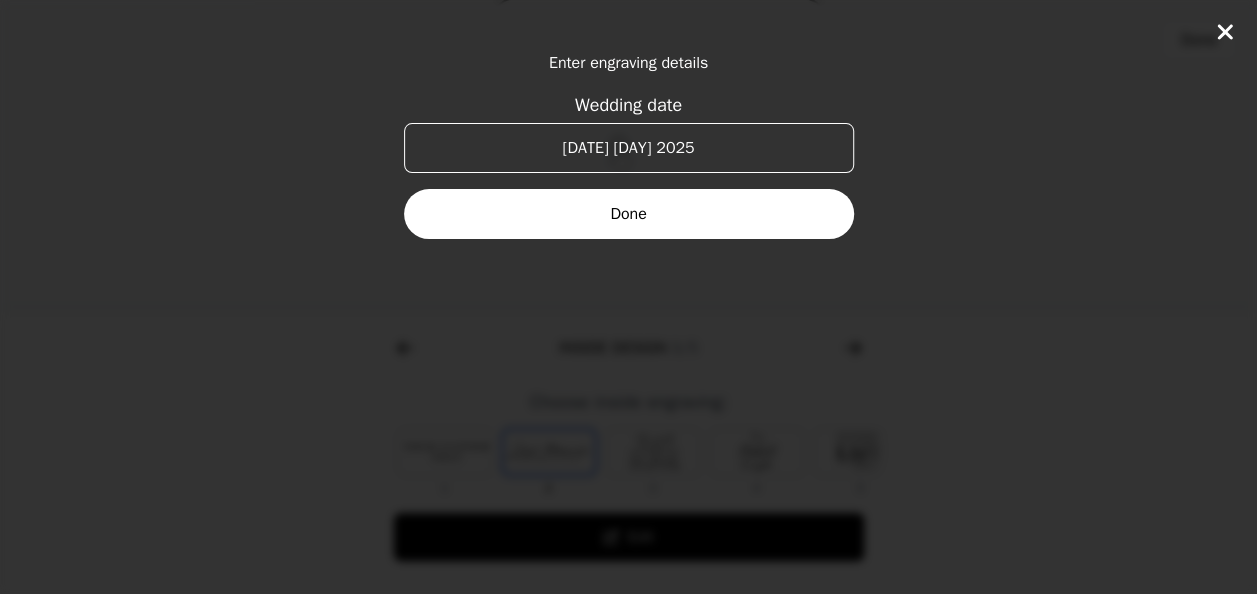 type on "[DATE] [DAY] 2025" 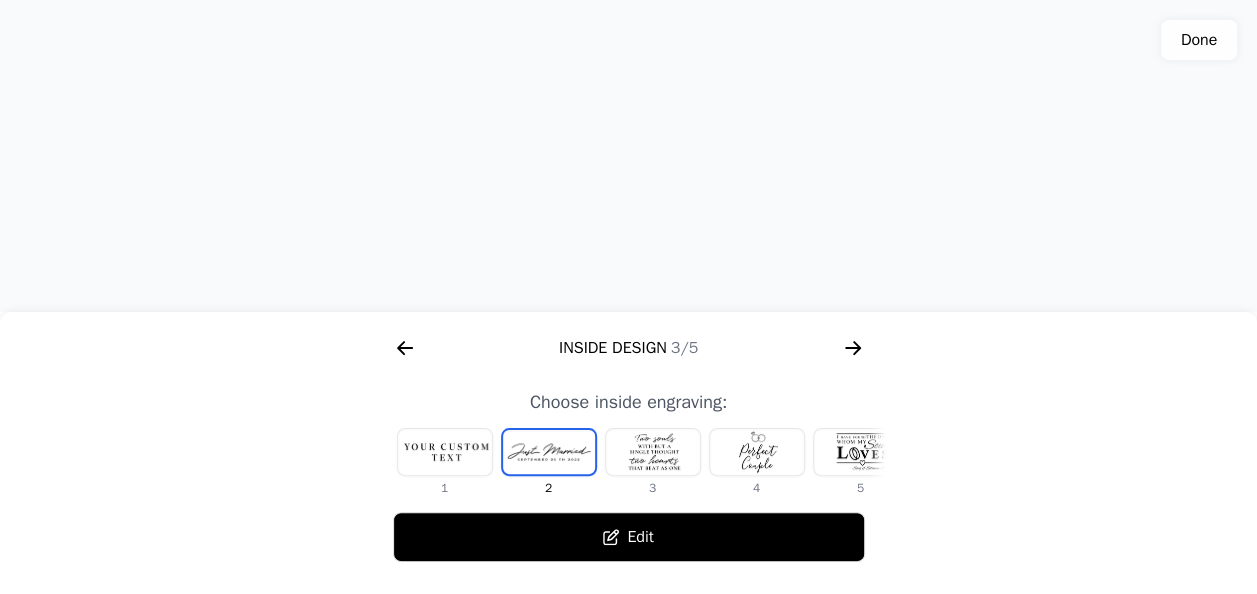 click at bounding box center [445, 452] 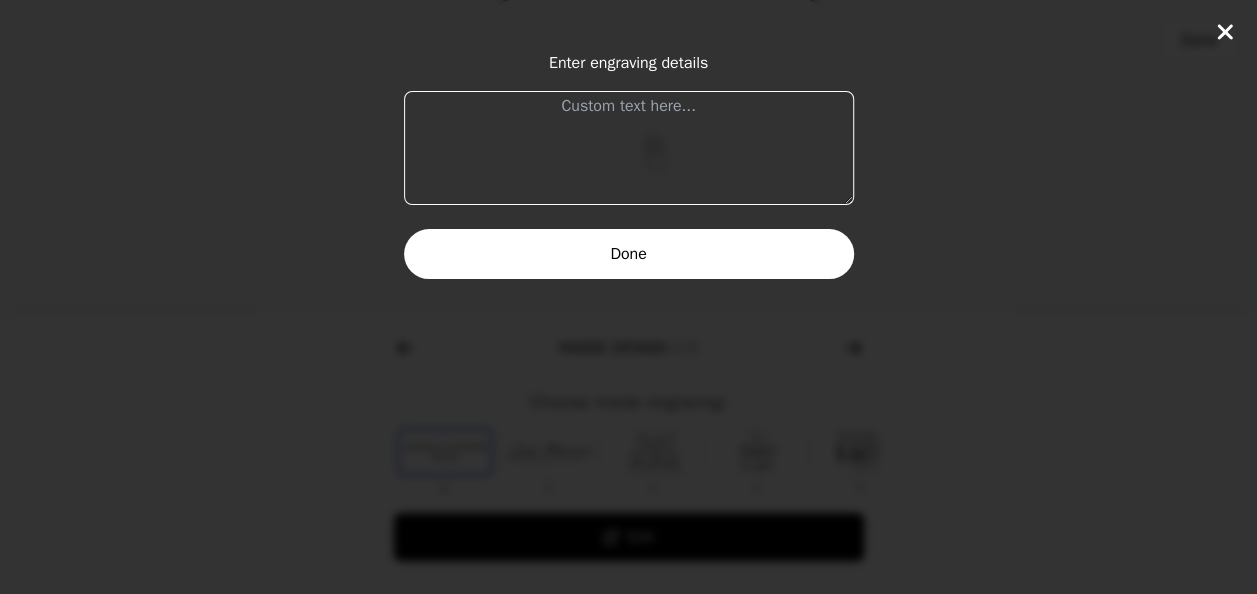 click at bounding box center [629, 148] 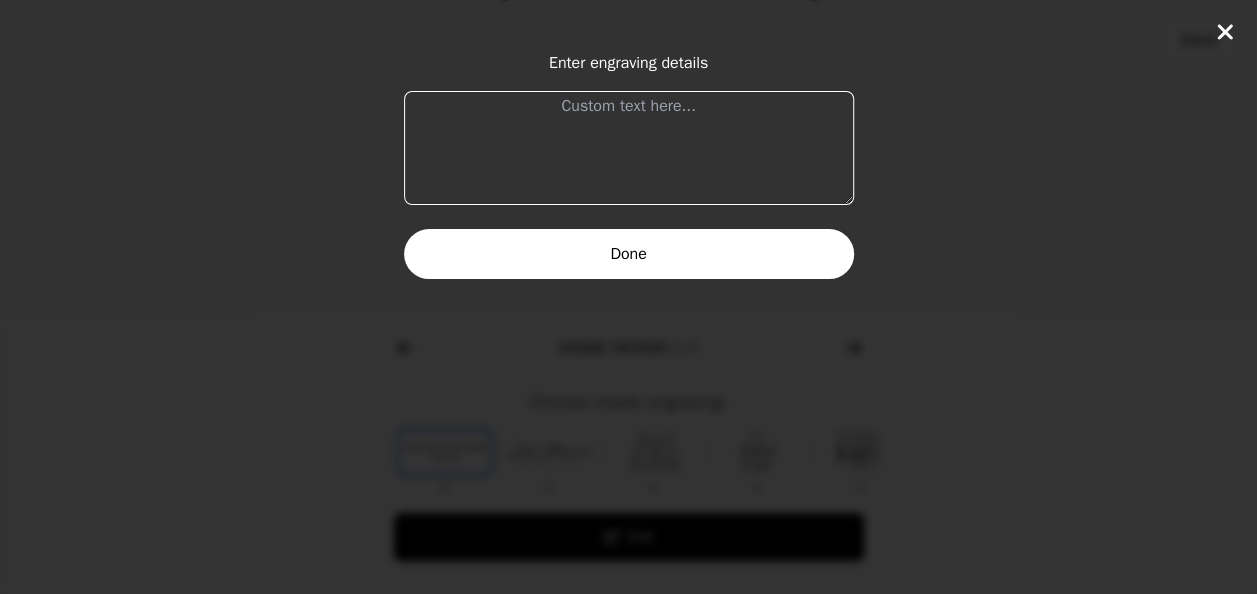 paste on "1 Corinthians 13:13
“And now these three remain: faith, hope and love. But the greatest of these is love.”" 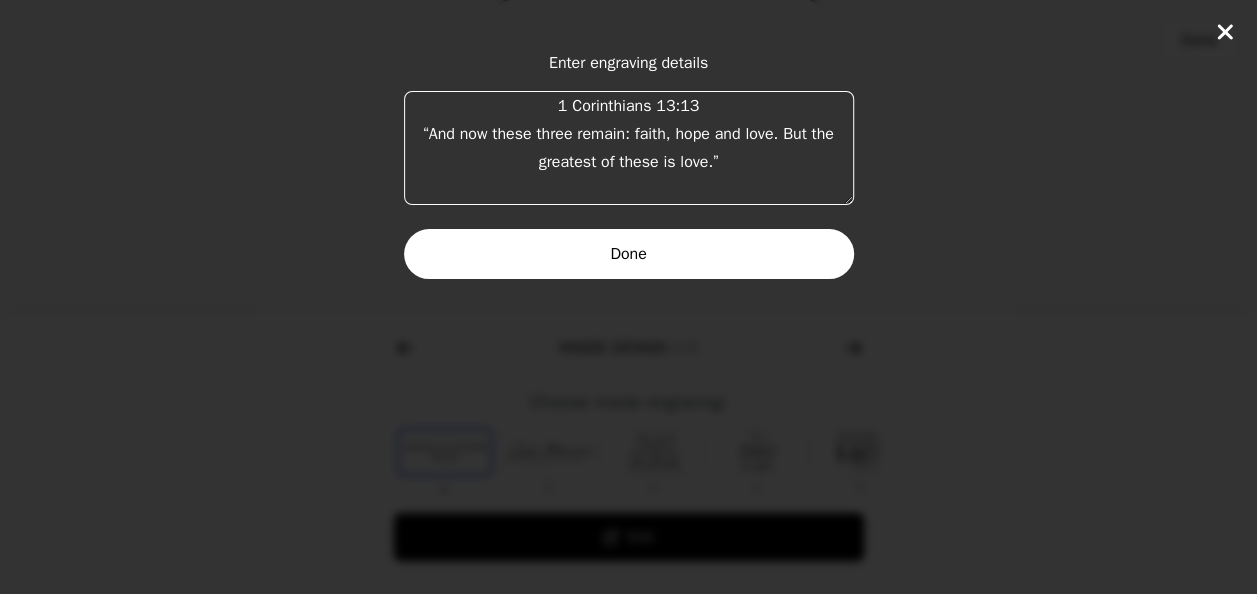 type on "1 Corinthians 13:13
“And now these three remain: faith, hope and love. But the greatest of these is love.”" 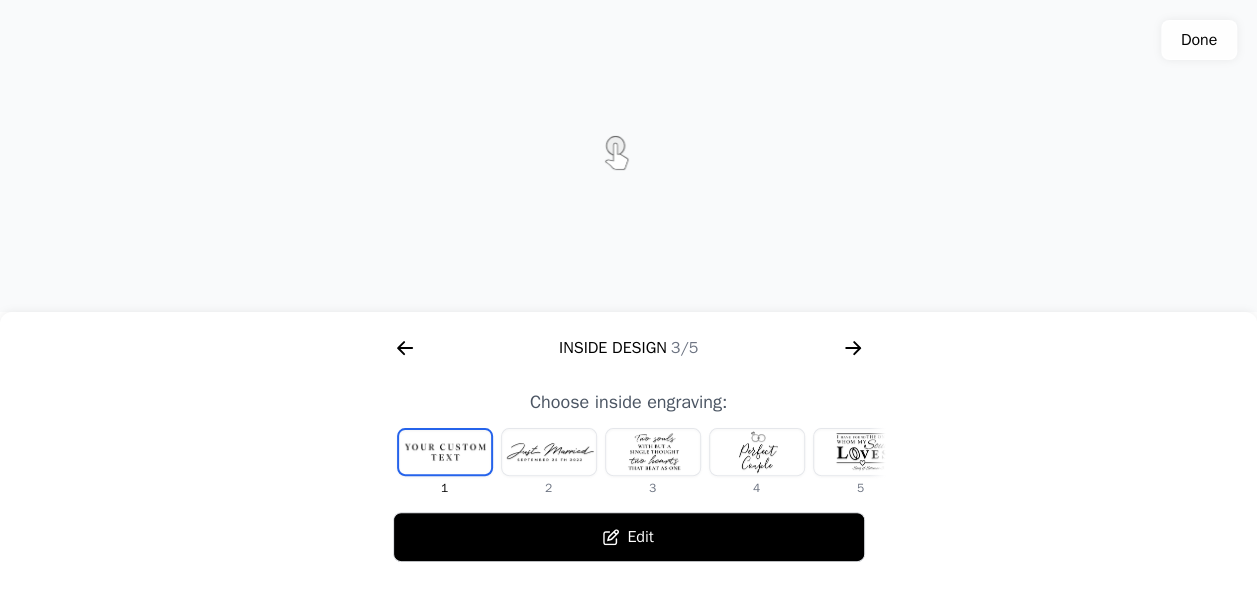 click 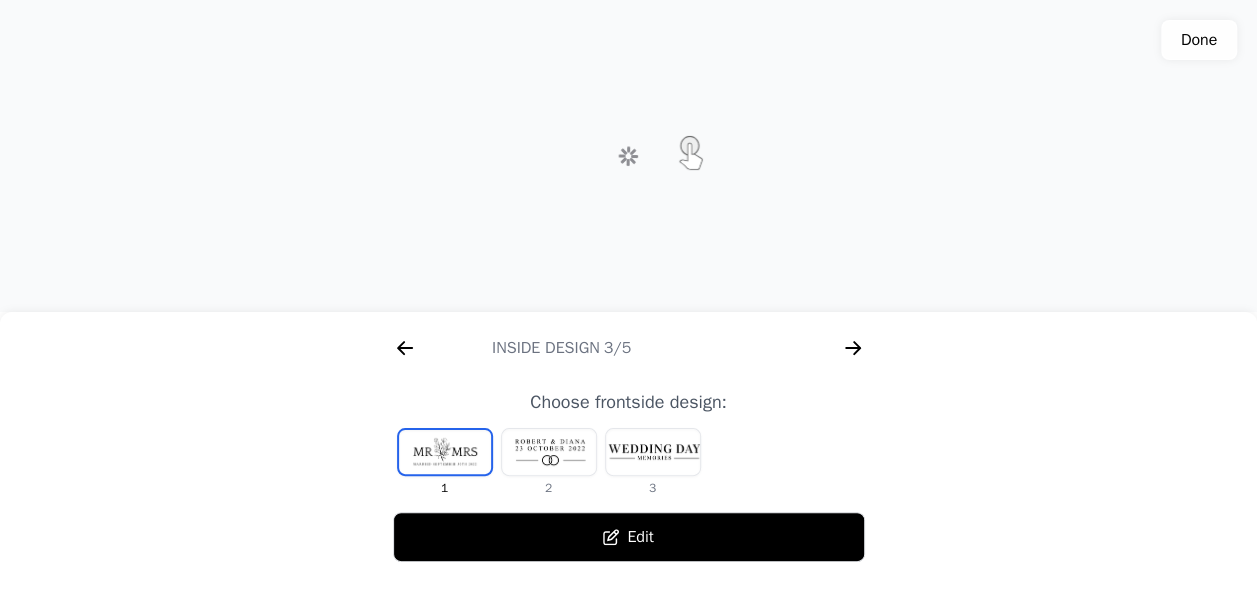 scroll, scrollTop: 0, scrollLeft: 1792, axis: horizontal 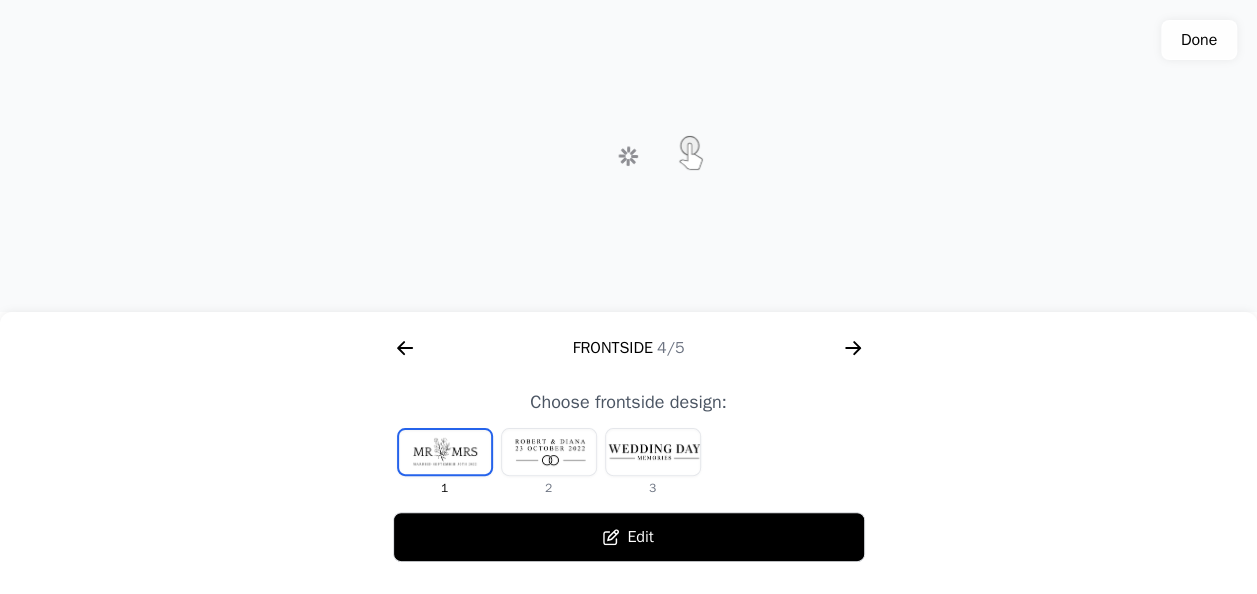 click at bounding box center (549, 452) 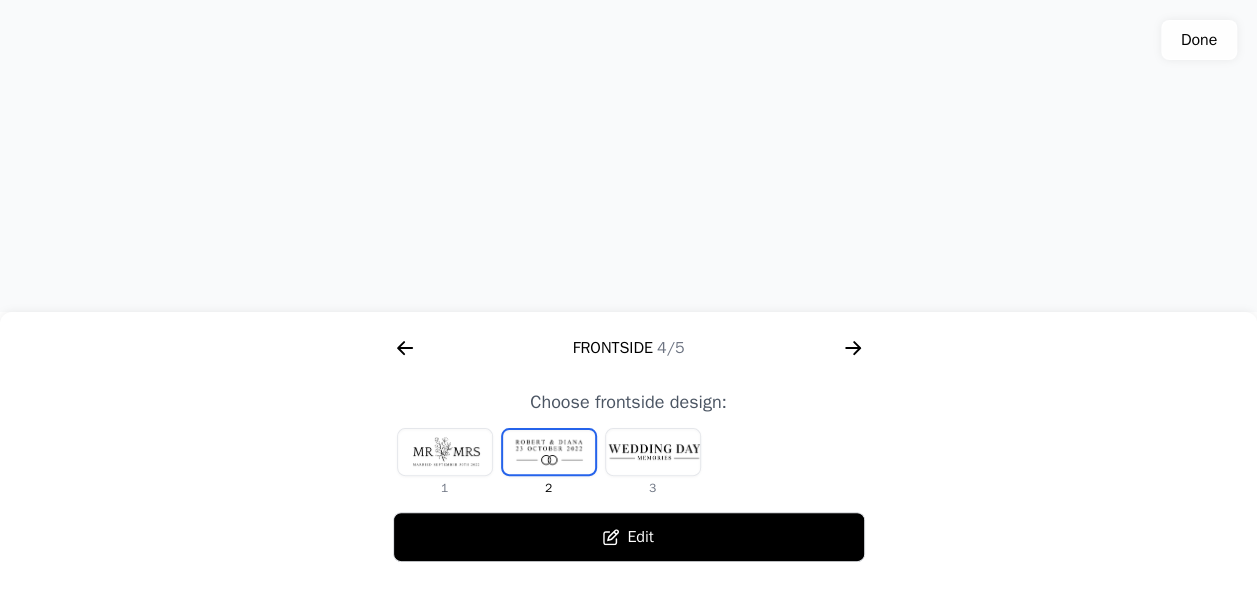 click 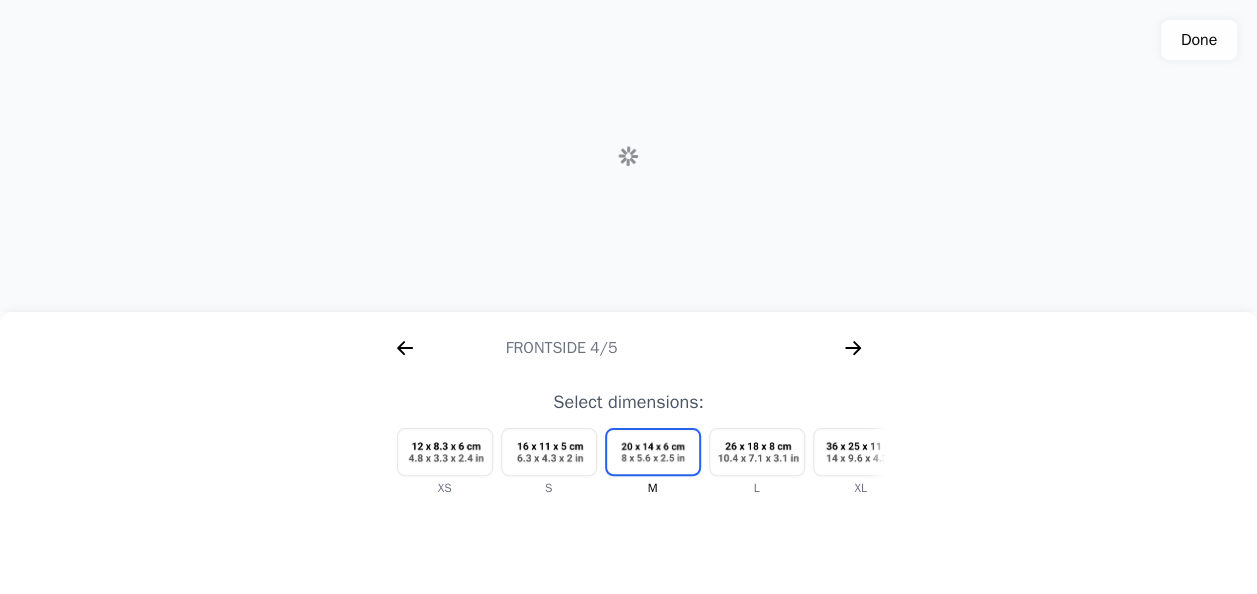scroll, scrollTop: 0, scrollLeft: 2304, axis: horizontal 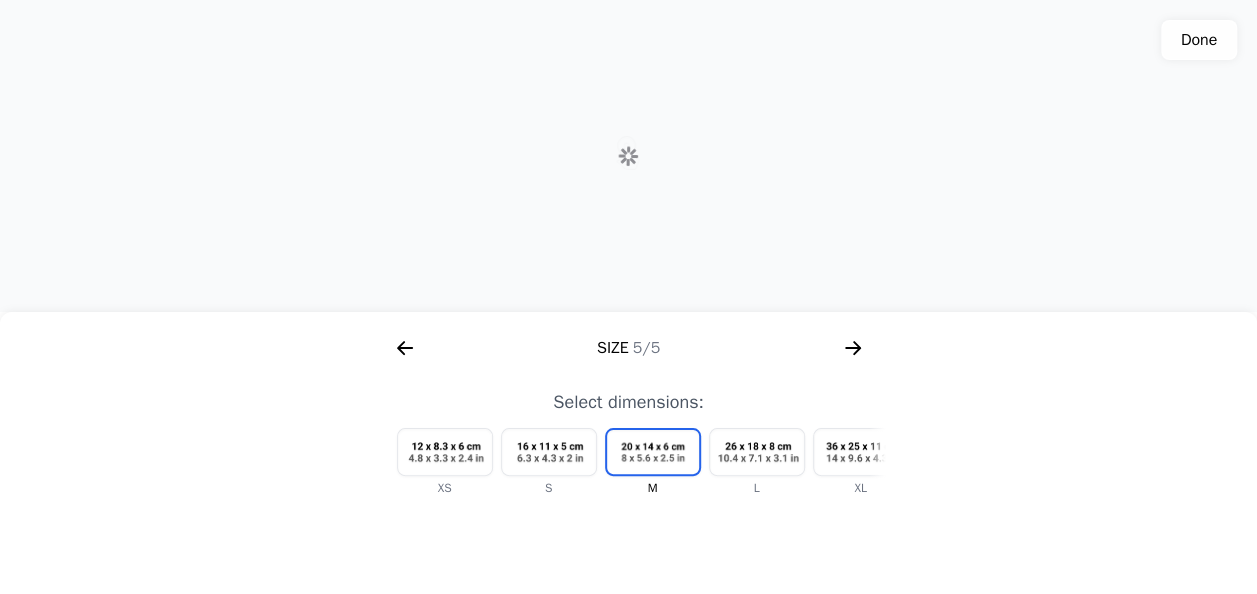 click at bounding box center [861, 452] 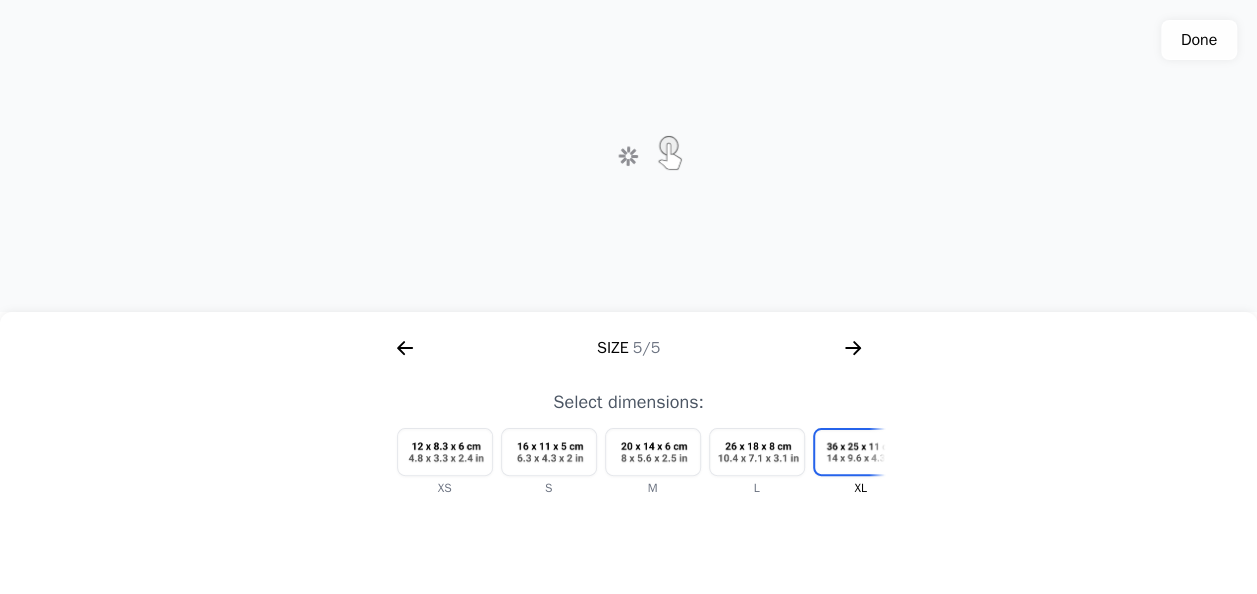 scroll, scrollTop: 0, scrollLeft: 60, axis: horizontal 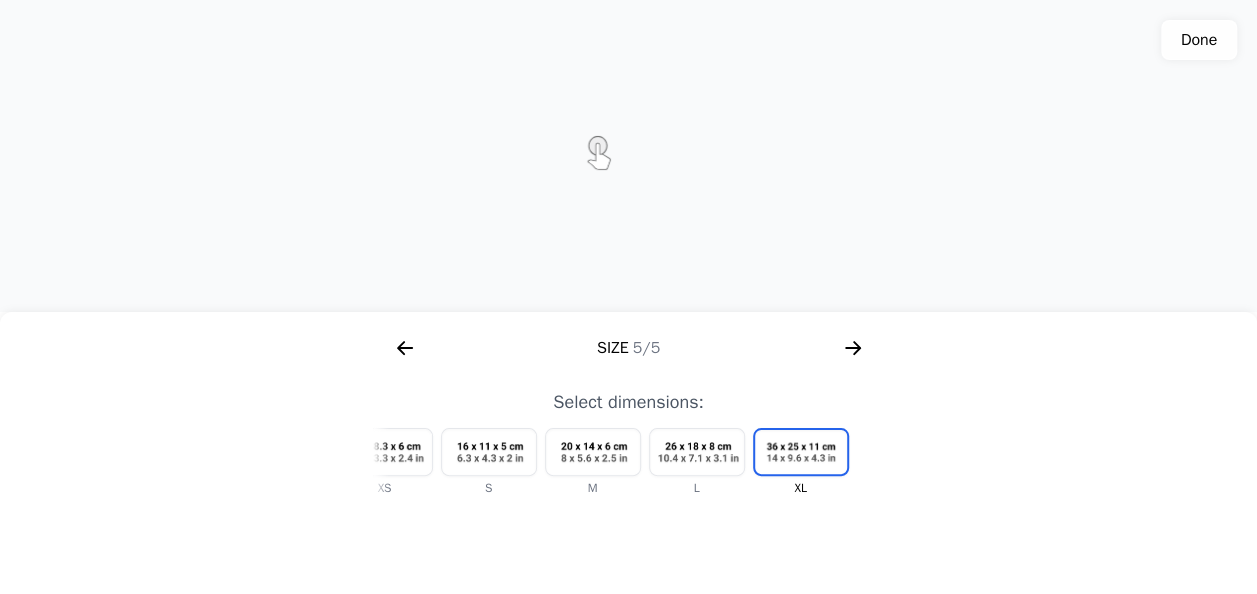 click at bounding box center (801, 452) 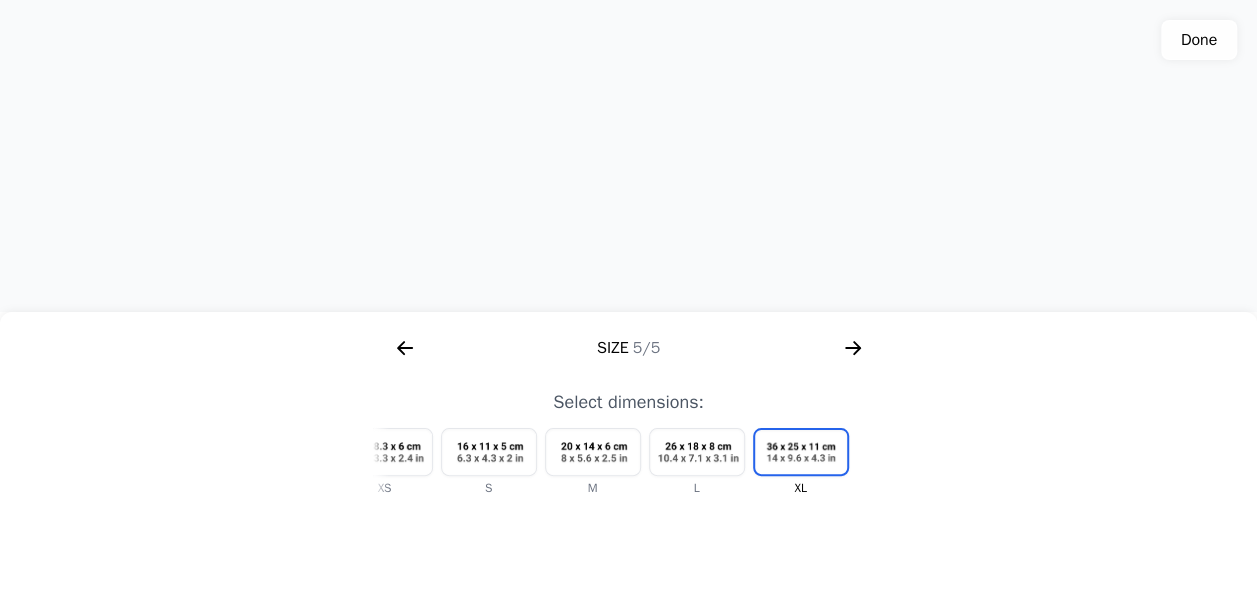 click at bounding box center [801, 452] 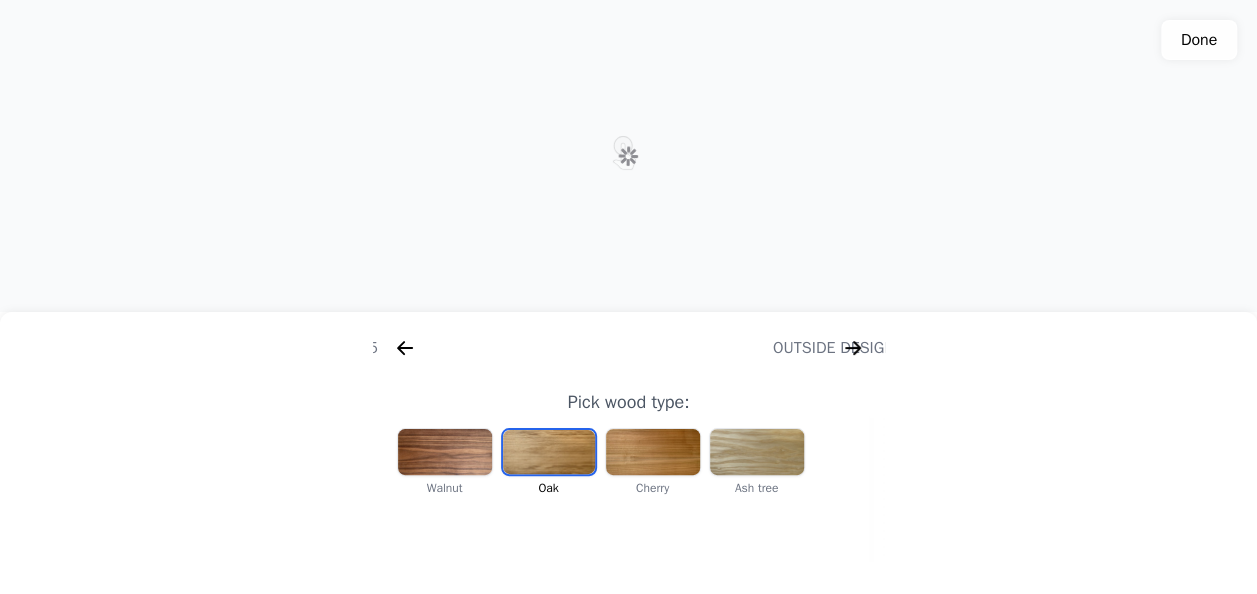 scroll, scrollTop: 0, scrollLeft: 256, axis: horizontal 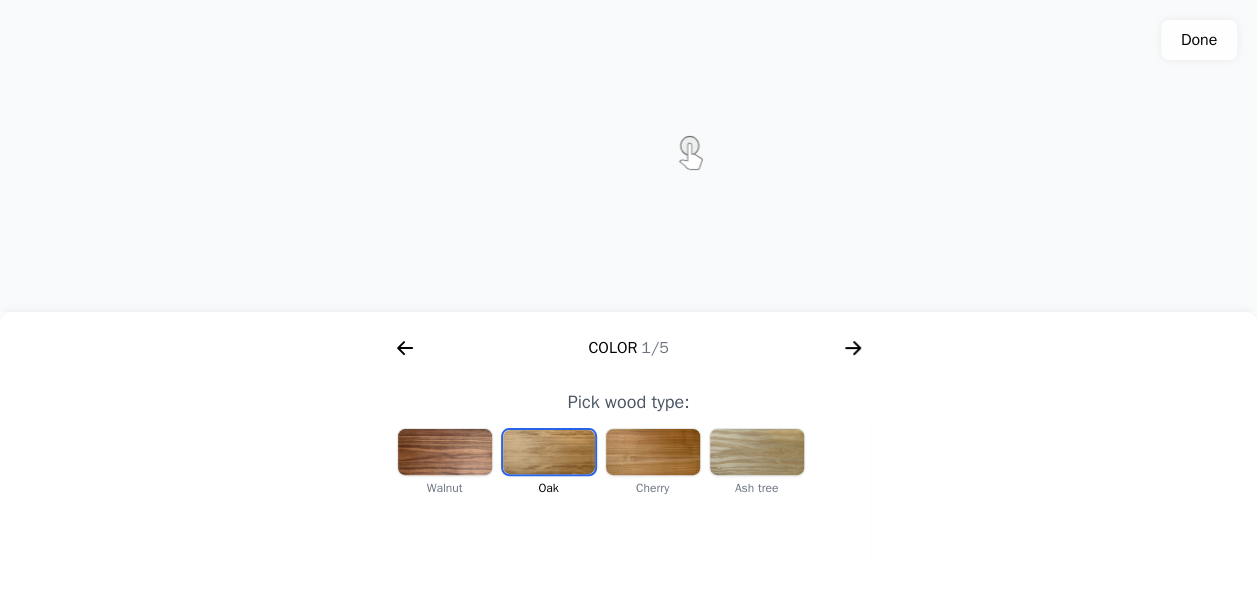 click 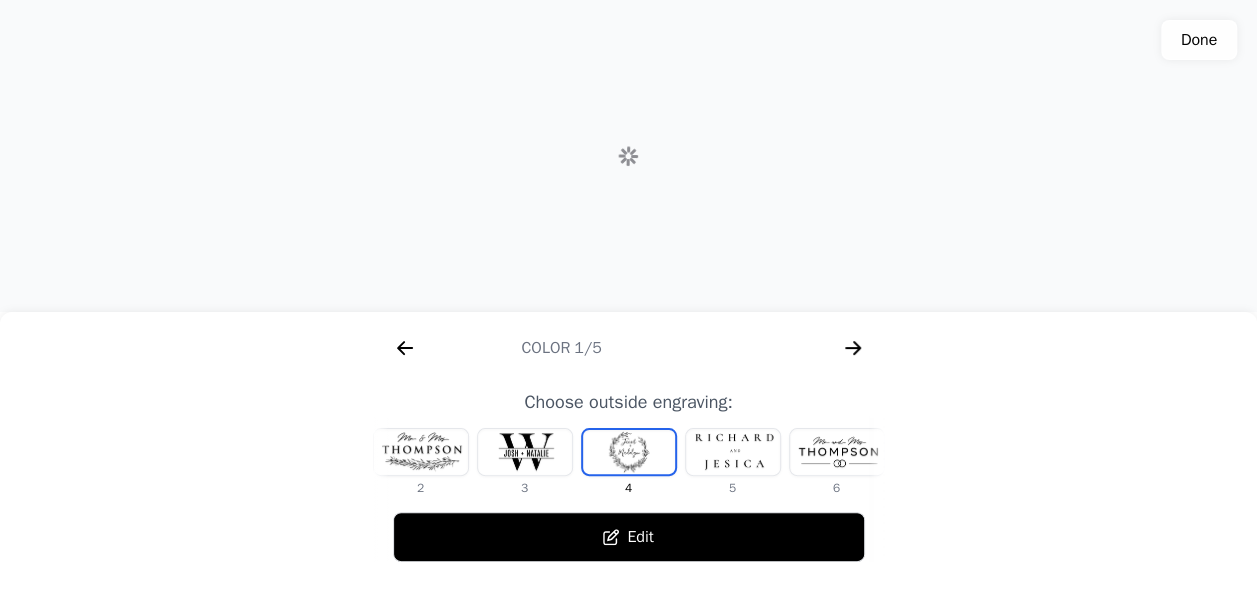 scroll, scrollTop: 0, scrollLeft: 768, axis: horizontal 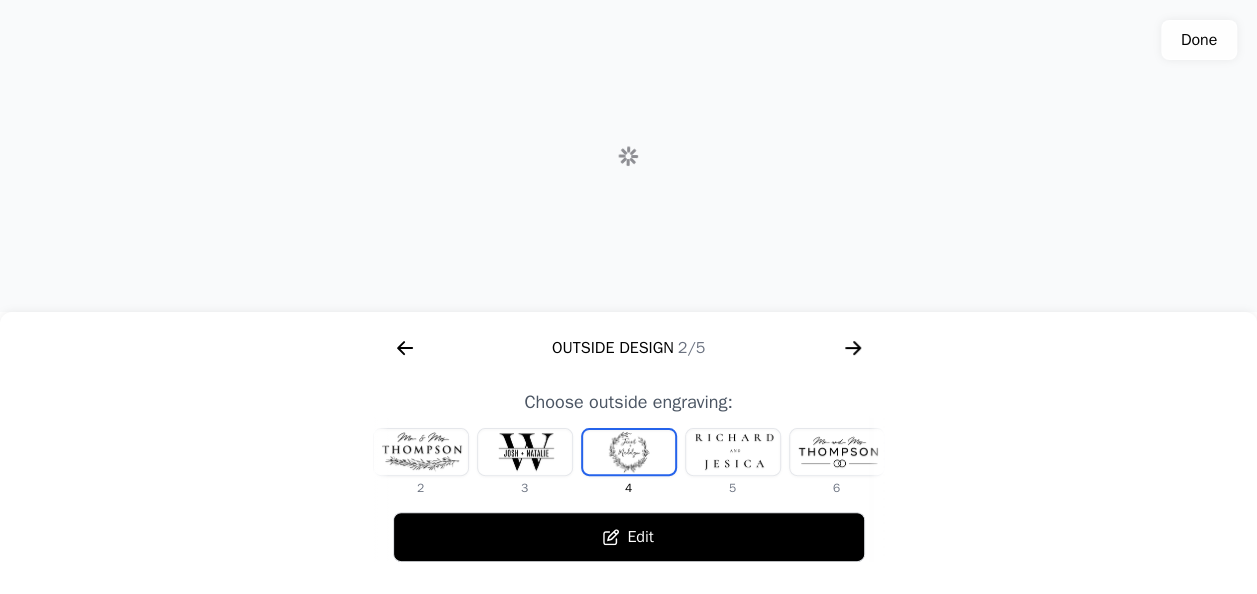 click 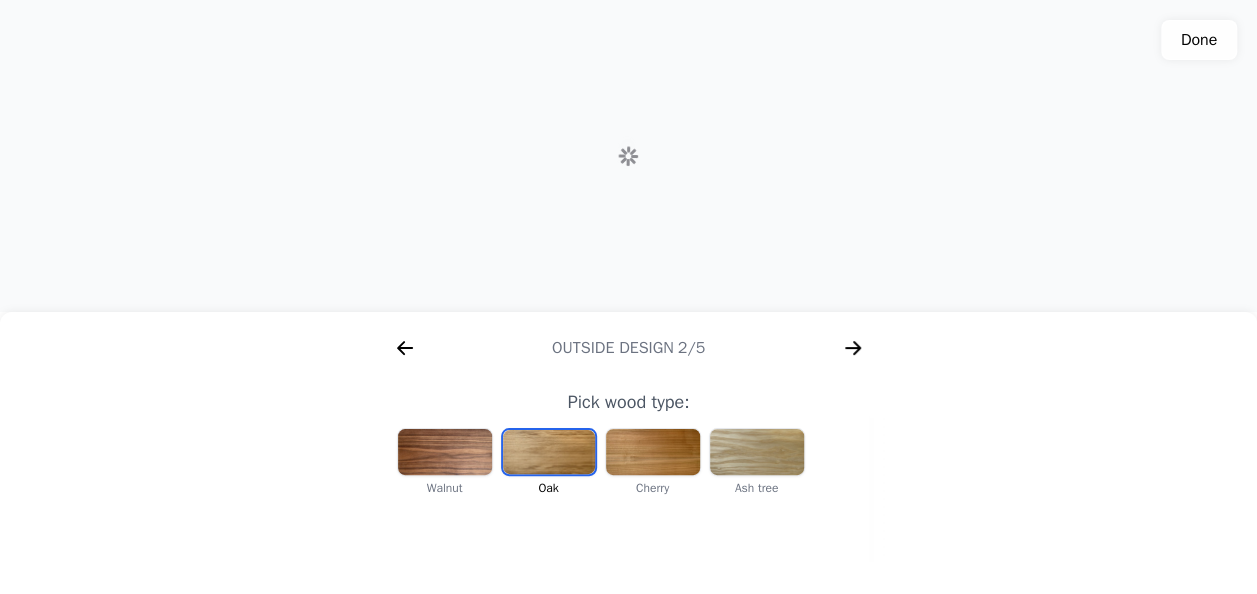 scroll, scrollTop: 0, scrollLeft: 256, axis: horizontal 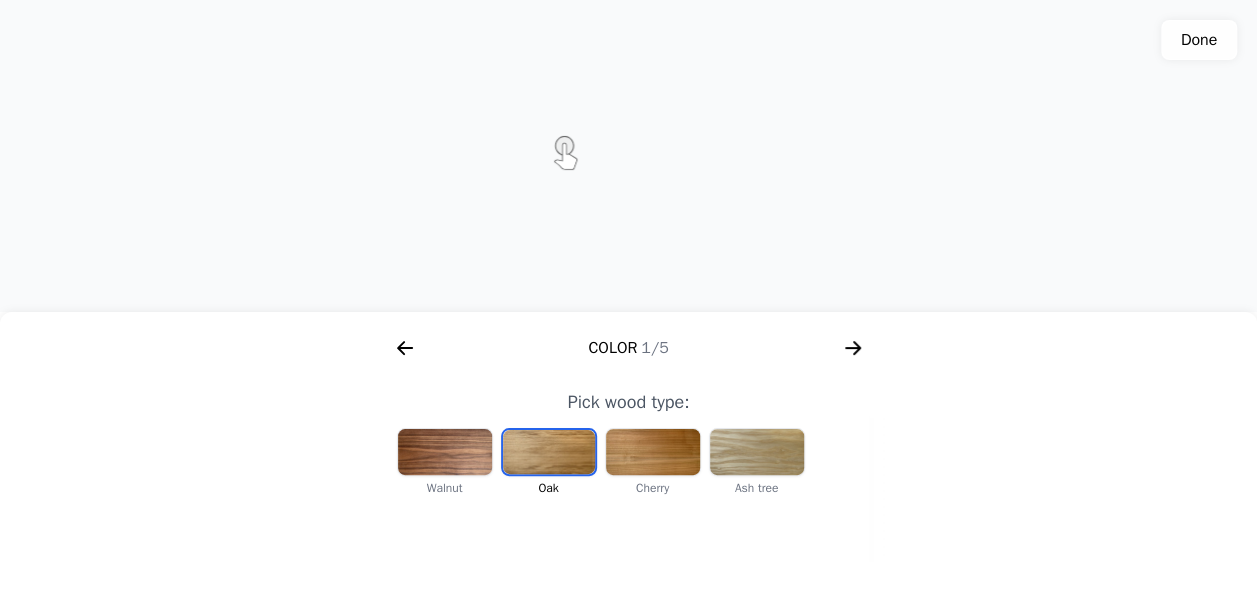 click at bounding box center [445, 452] 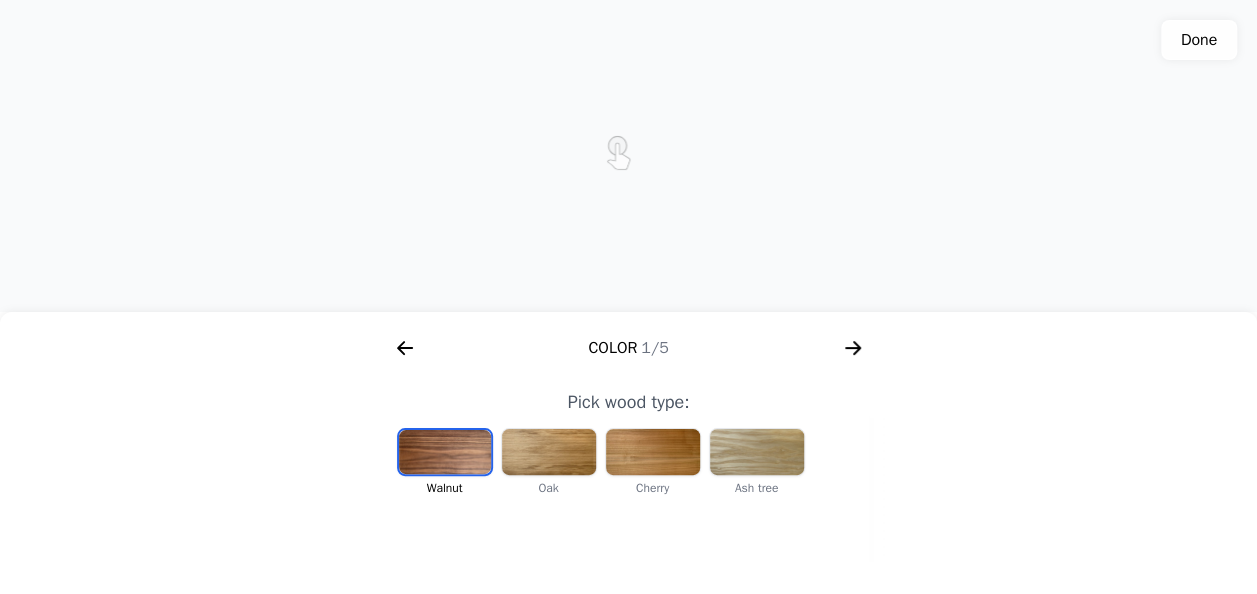 click at bounding box center (549, 452) 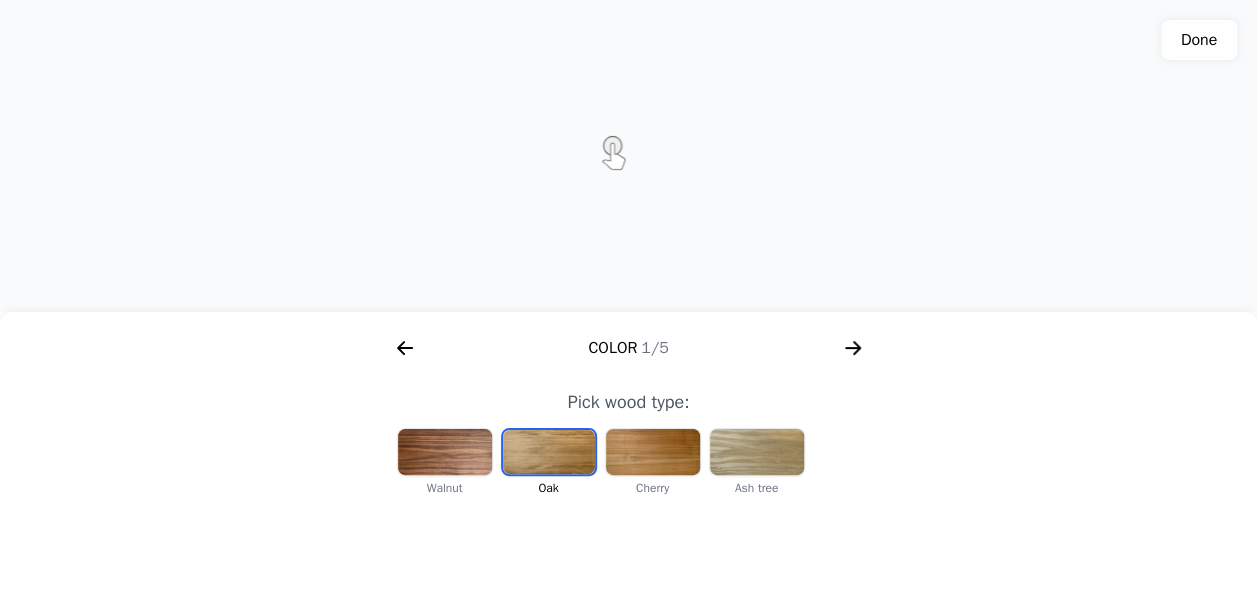 click 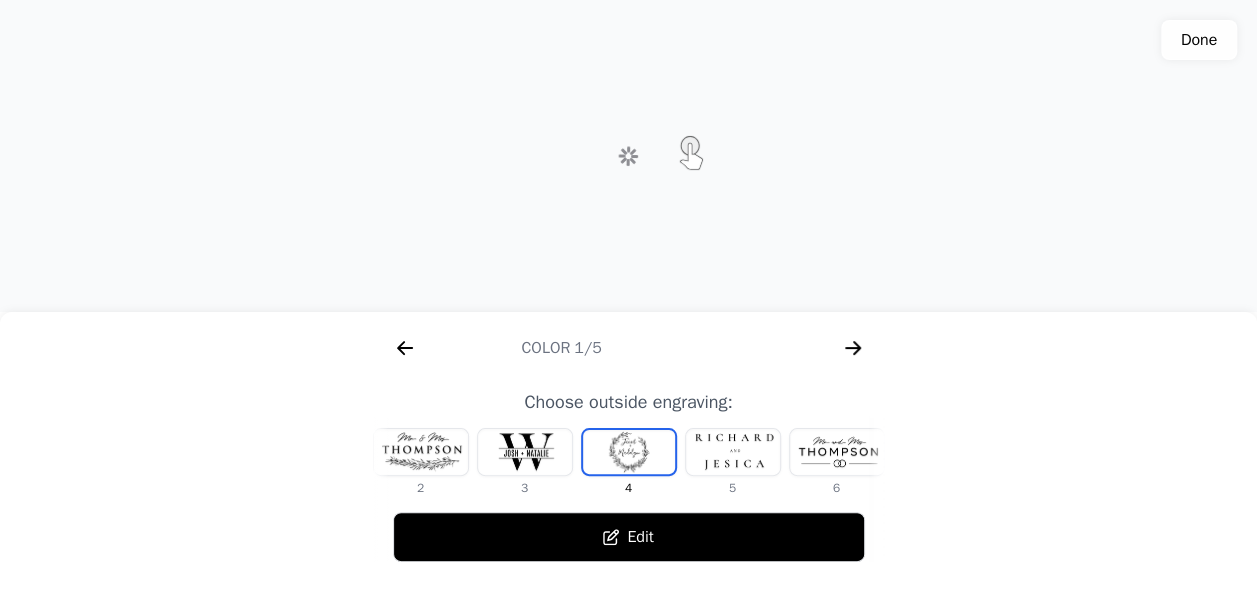 scroll, scrollTop: 0, scrollLeft: 768, axis: horizontal 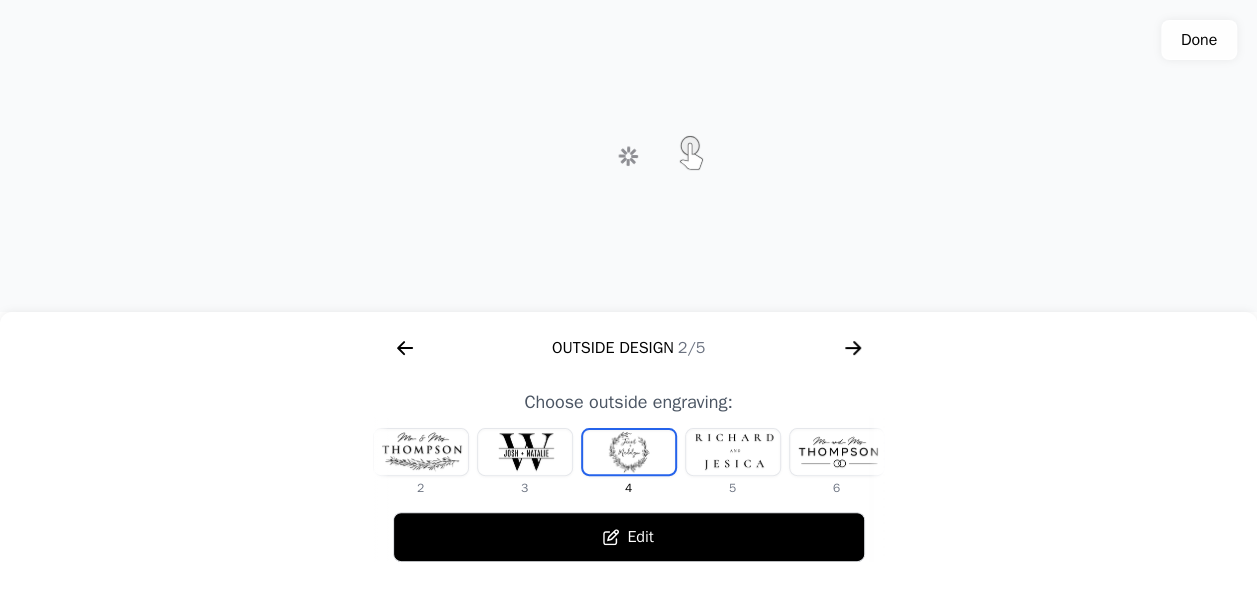 click 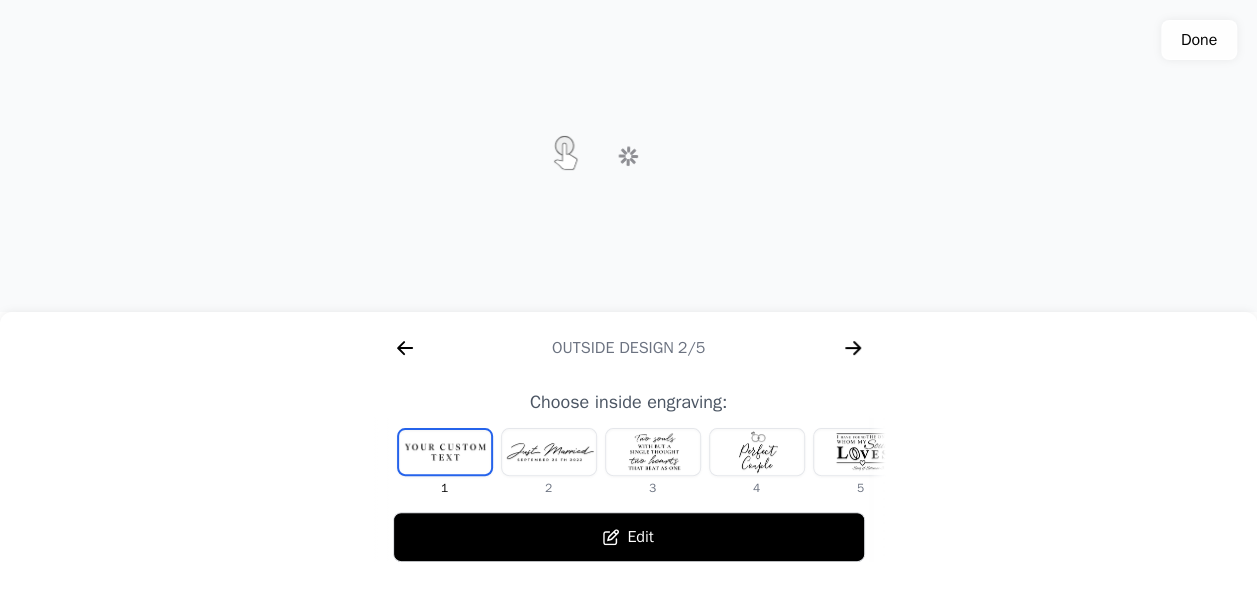scroll, scrollTop: 0, scrollLeft: 1280, axis: horizontal 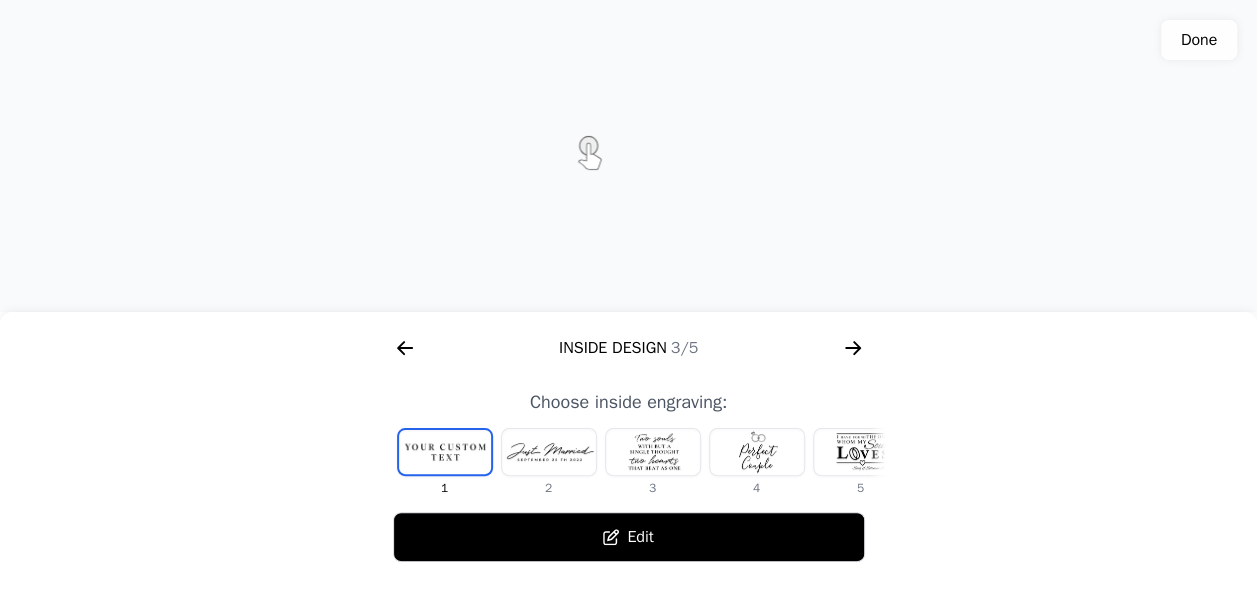 click 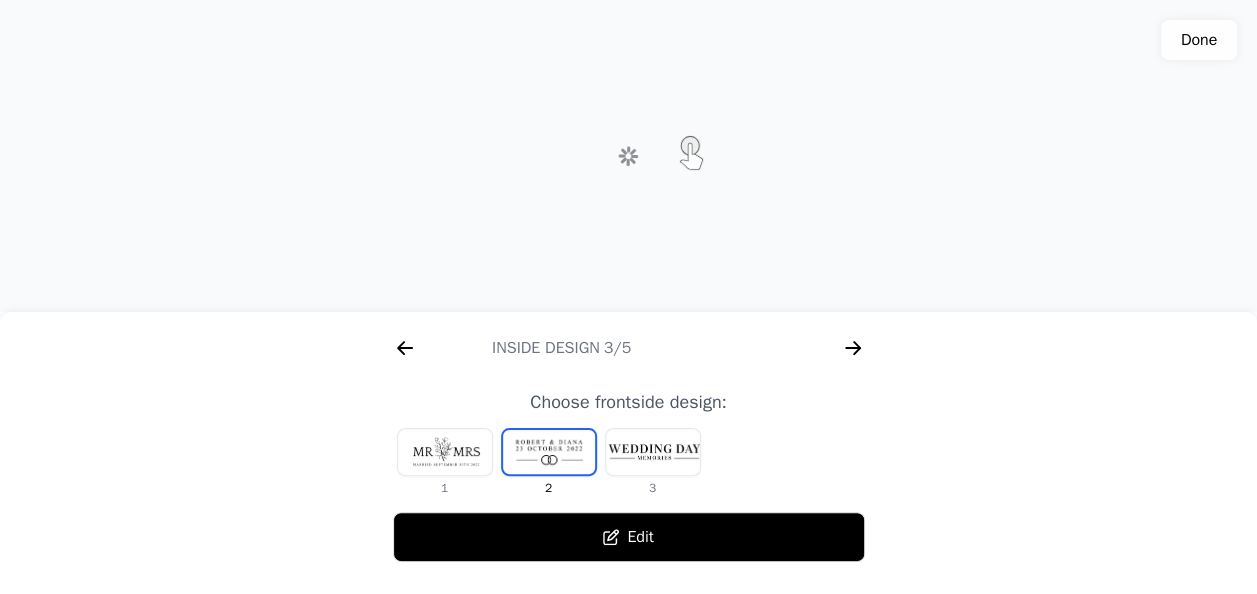 scroll, scrollTop: 0, scrollLeft: 1792, axis: horizontal 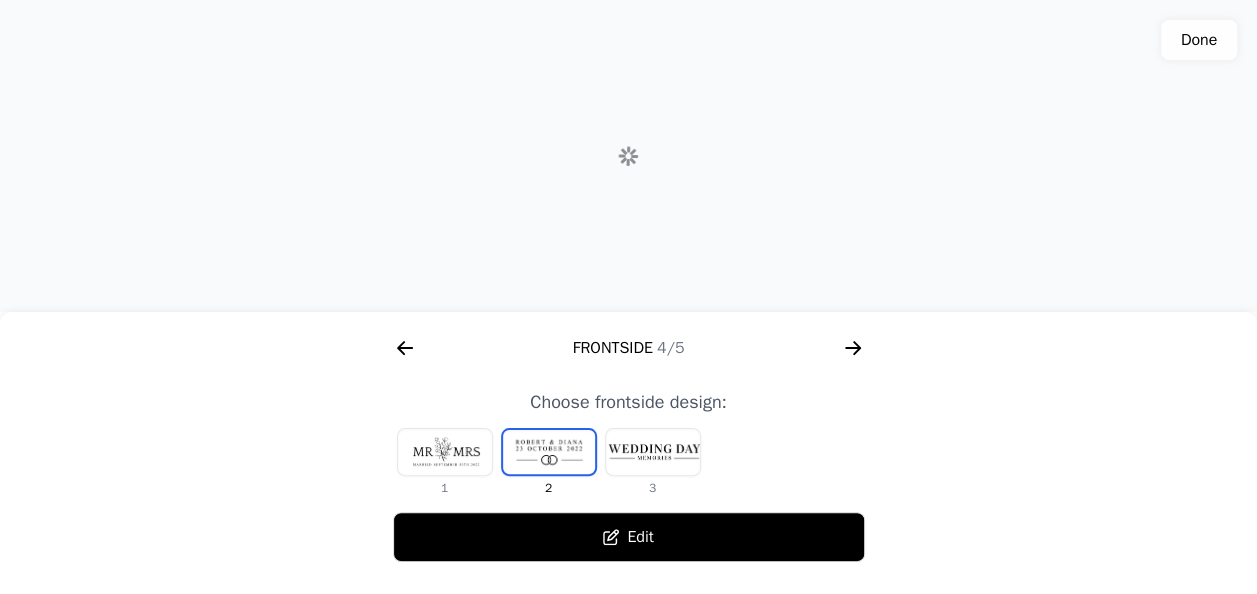click 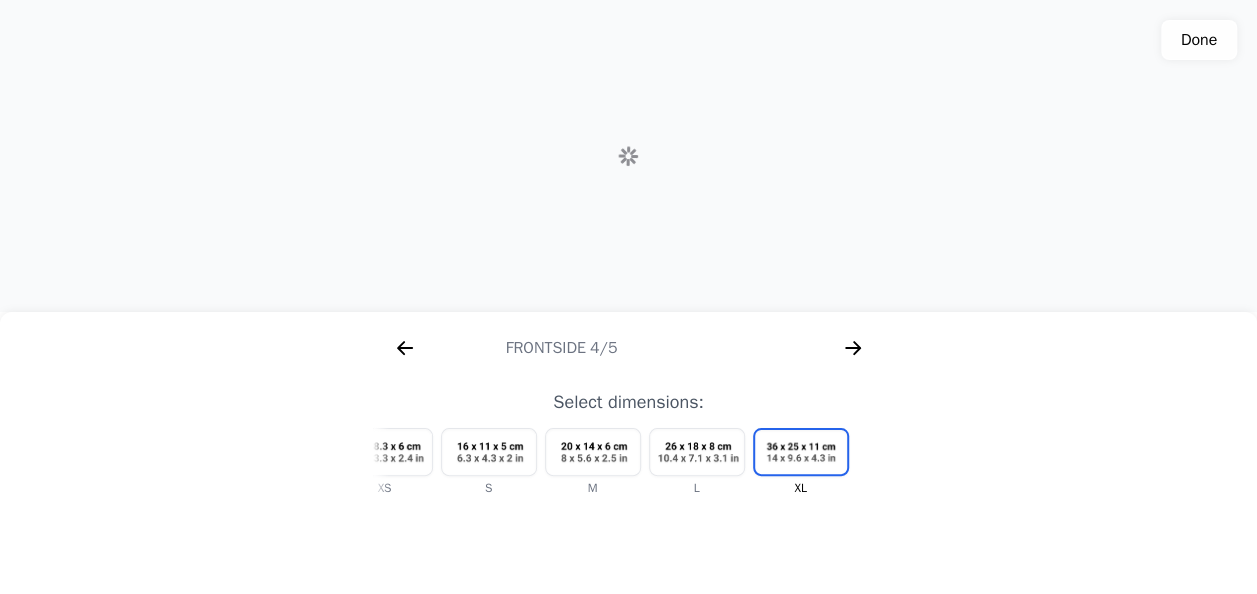 scroll, scrollTop: 0, scrollLeft: 2304, axis: horizontal 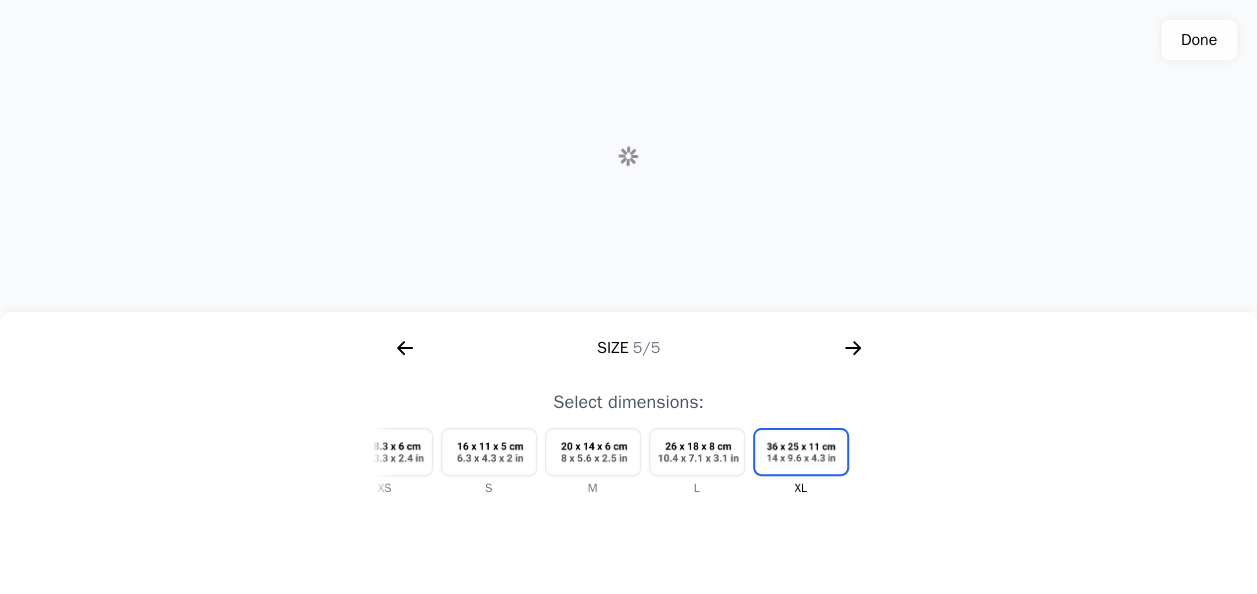 click on "Done" 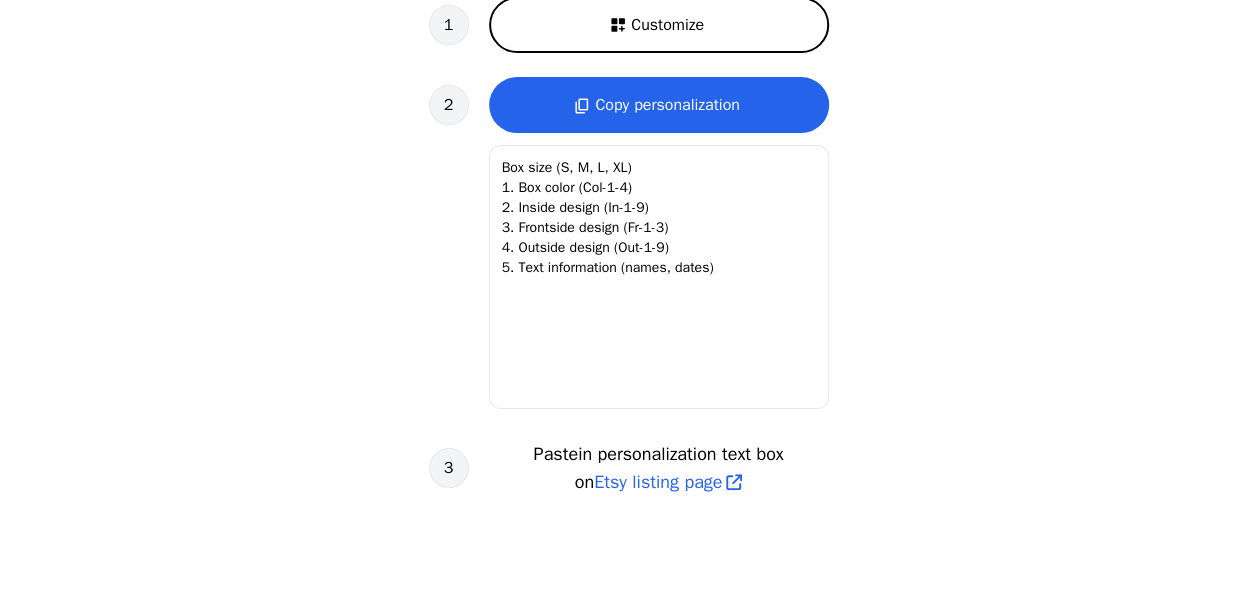 type on "Box size: XL
1. Box color: Col-2 (Oak)
2. Inside design: In-1
3. Frontside design: Fr-2
4. Outside design: Out-4
5. Text information:
customText: 1 Corinthians 13:13
“And now these three remain: faith, hope and love. But the greatest of these is love.”
name1: [FIRST]
name2: [LAST]
date: [DATE] [DAY] [YEAR]" 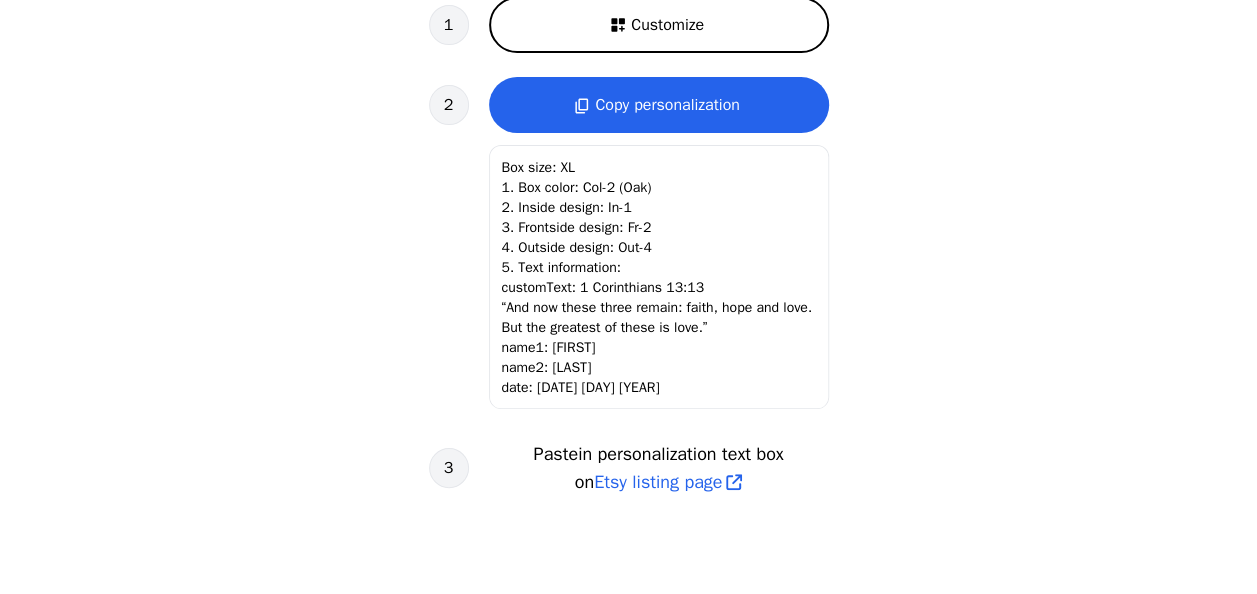 scroll, scrollTop: 0, scrollLeft: 0, axis: both 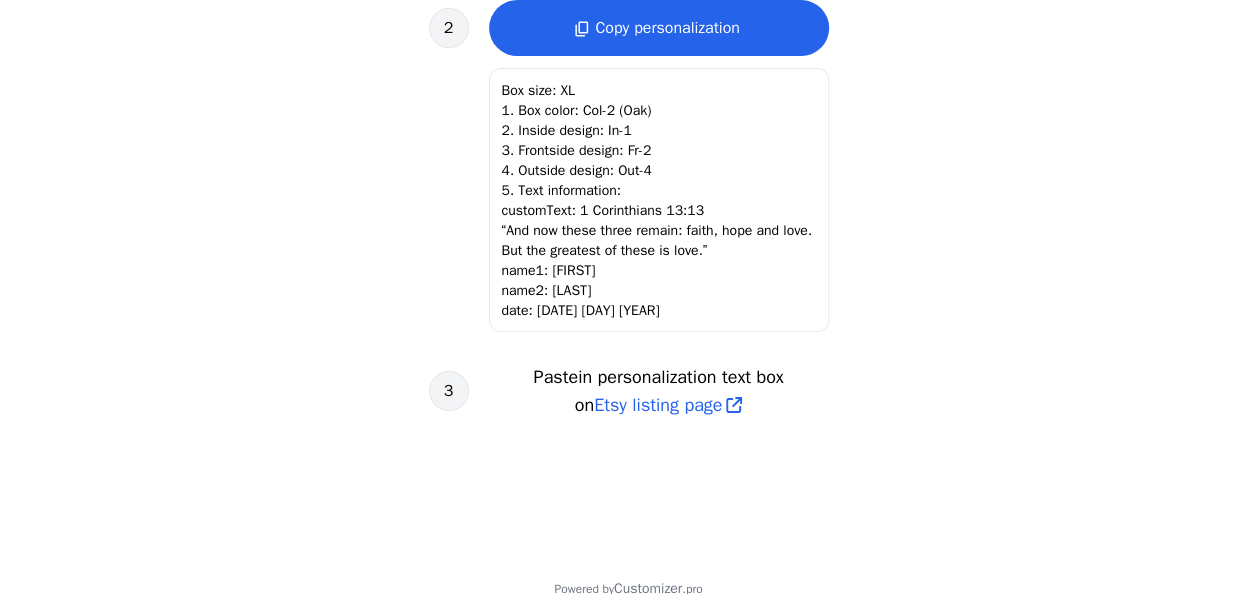 click on "Box size: XL
1. Box color: Col-2 (Oak)
2. Inside design: In-1
3. Frontside design: Fr-2
4. Outside design: Out-4
5. Text information:
customText: 1 Corinthians 13:13
“And now these three remain: faith, hope and love. But the greatest of these is love.”
name1: [FIRST]
name2: [LAST]
date: [DATE] [DAY] [YEAR]" 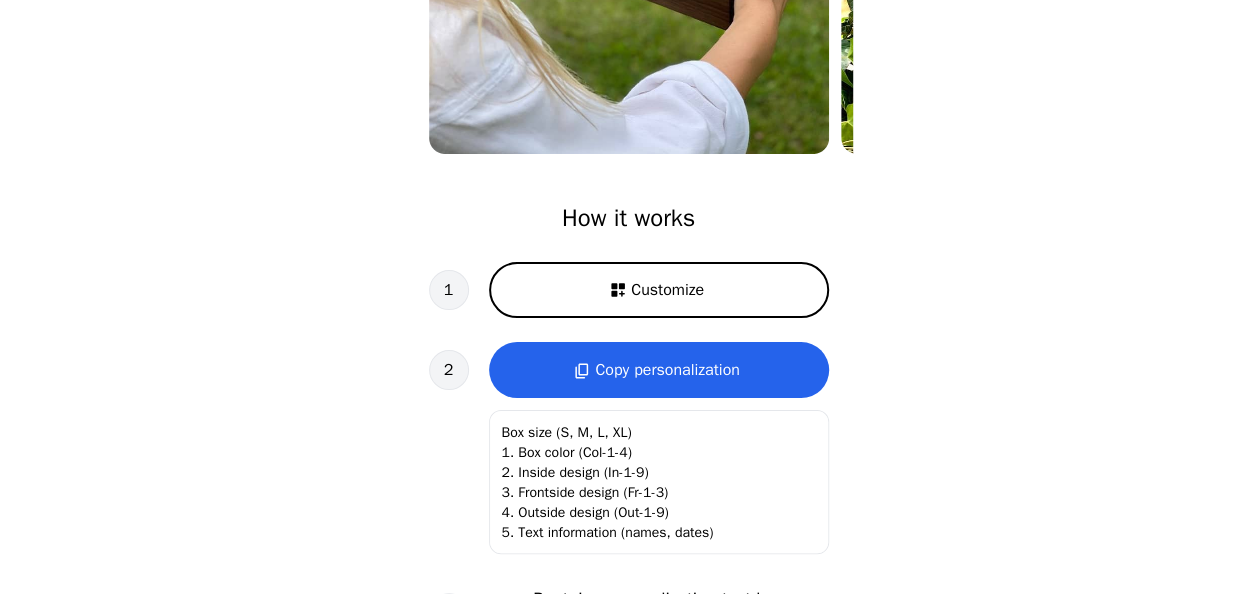 scroll, scrollTop: 500, scrollLeft: 0, axis: vertical 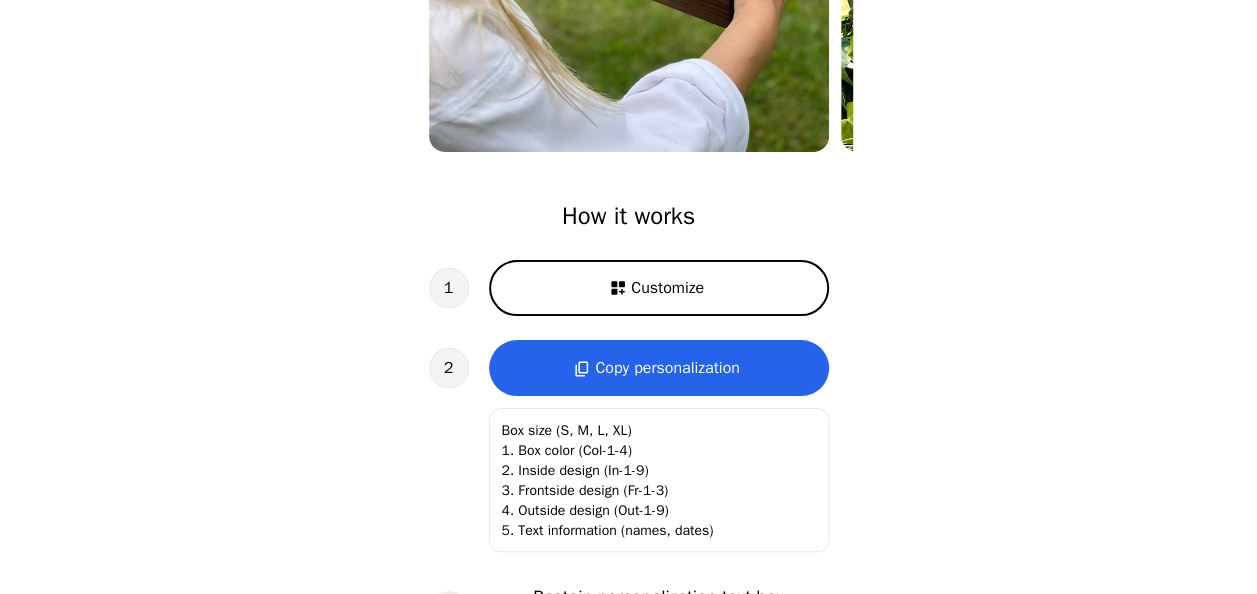click on "Customize" at bounding box center (667, 288) 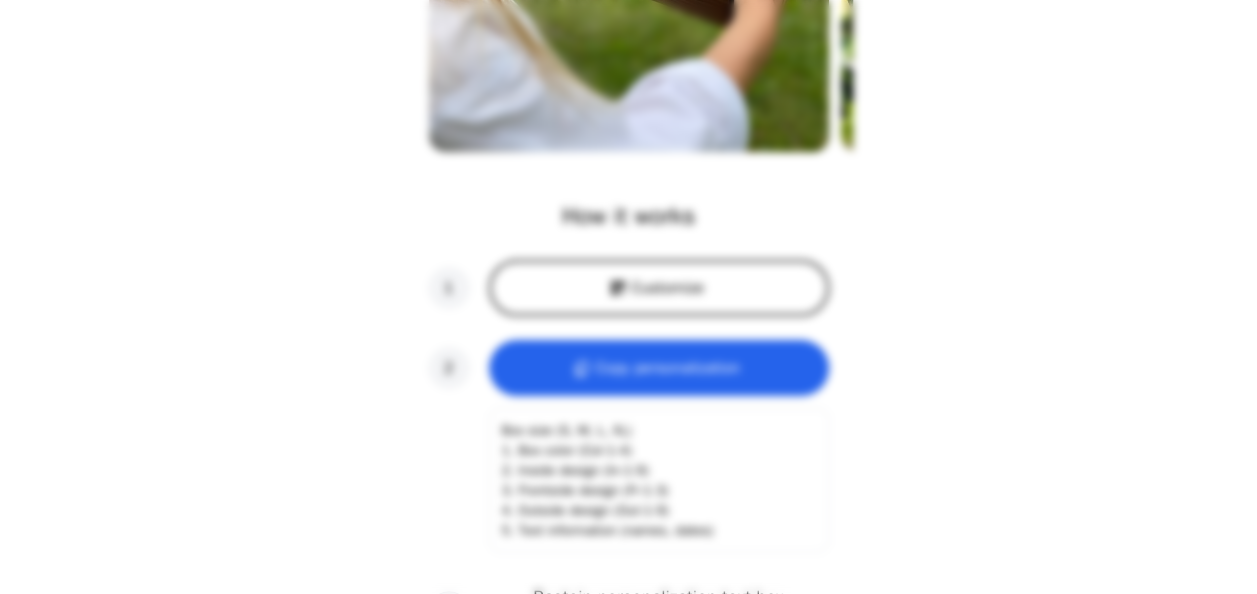 scroll, scrollTop: 0, scrollLeft: 256, axis: horizontal 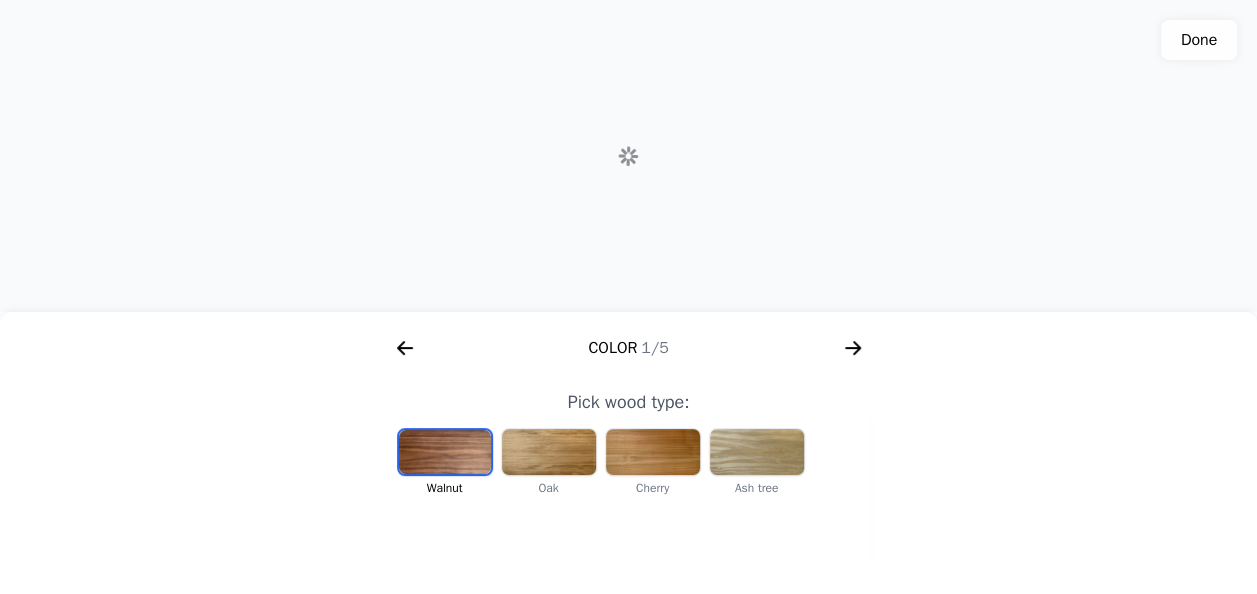 click at bounding box center (549, 452) 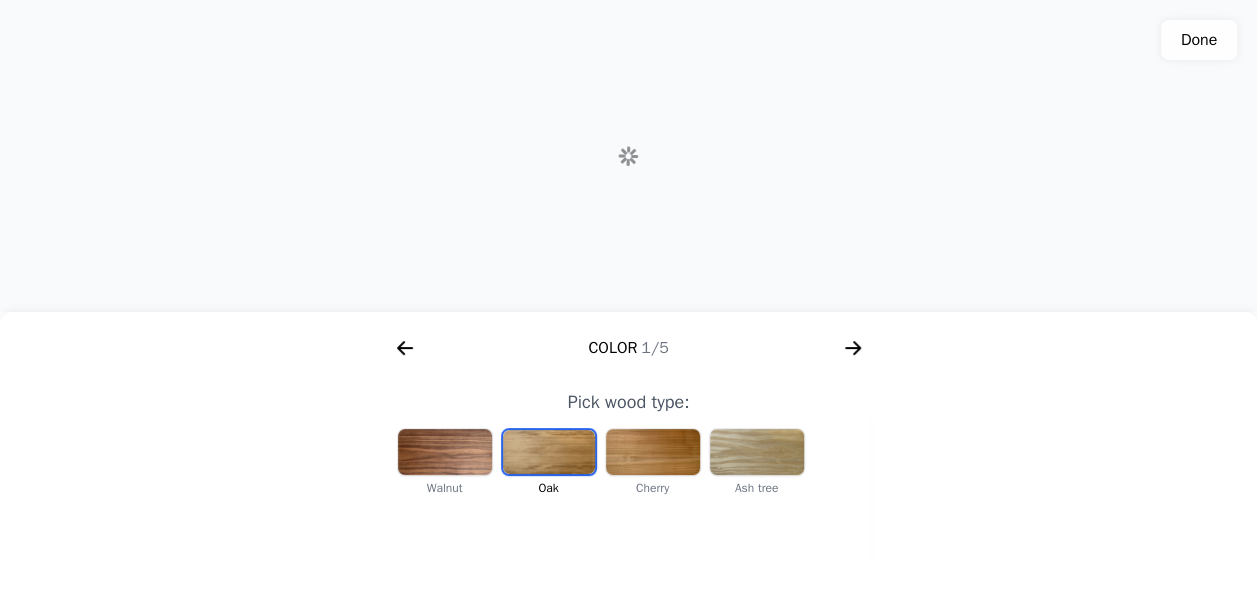 scroll, scrollTop: 0, scrollLeft: 412, axis: horizontal 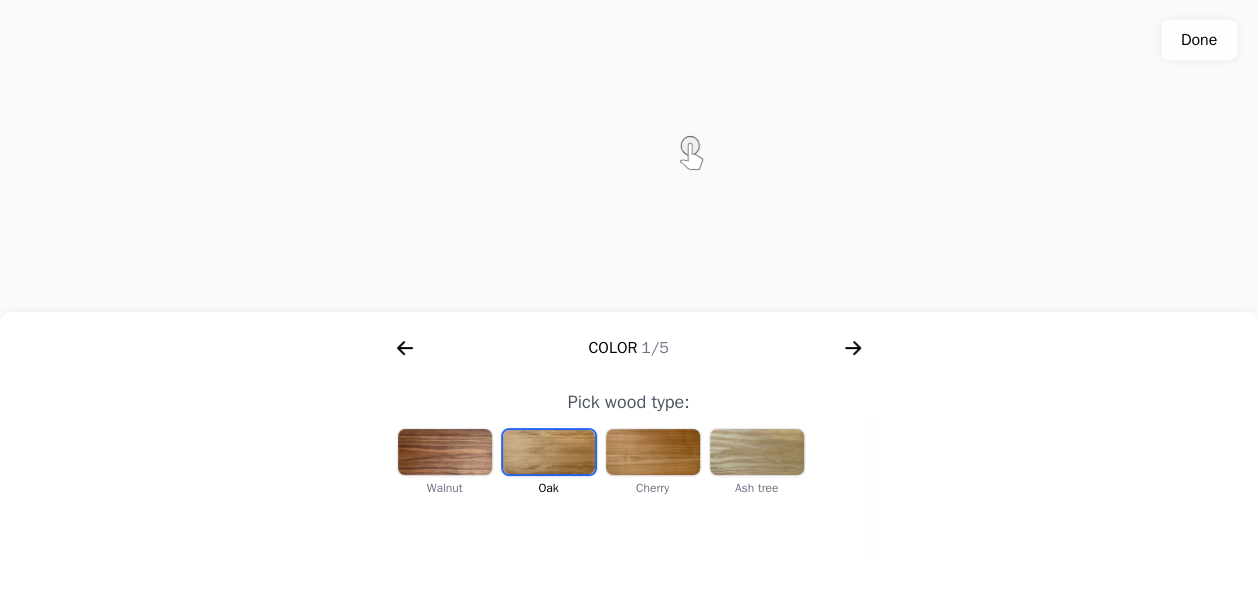 click 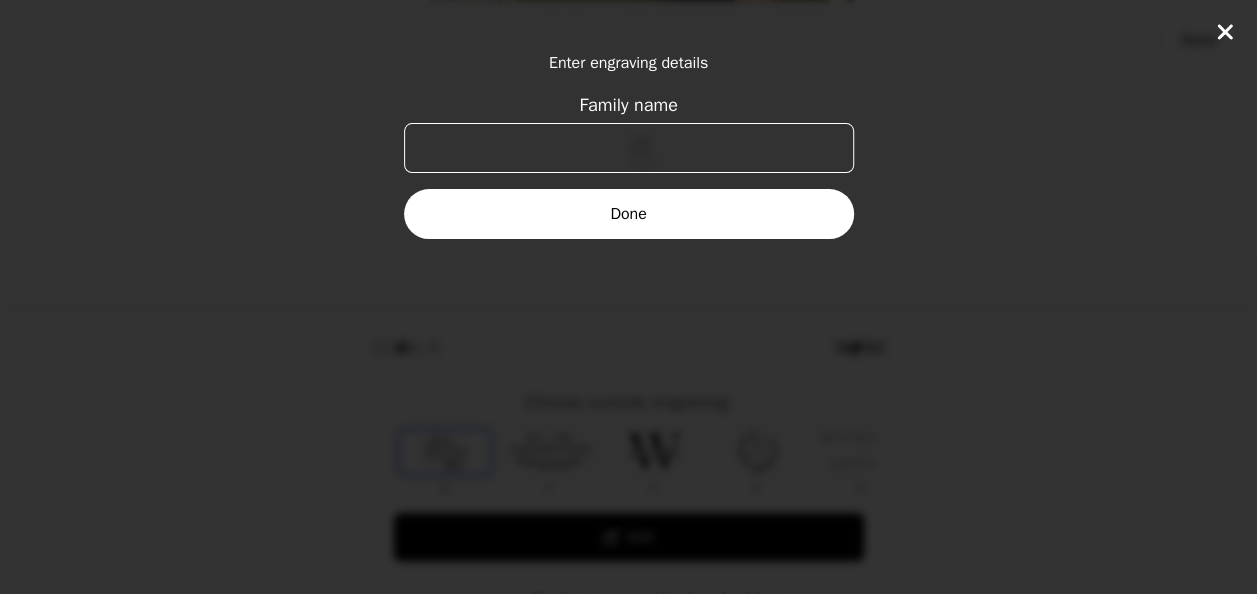 scroll, scrollTop: 0, scrollLeft: 768, axis: horizontal 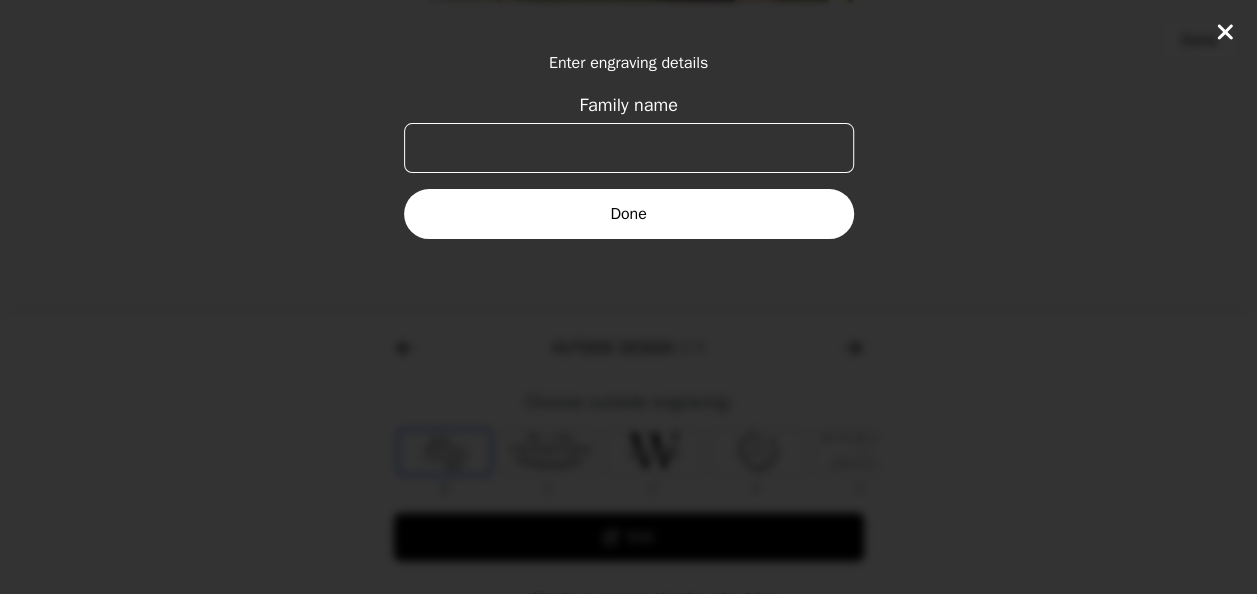 click on "Family name" at bounding box center [629, 148] 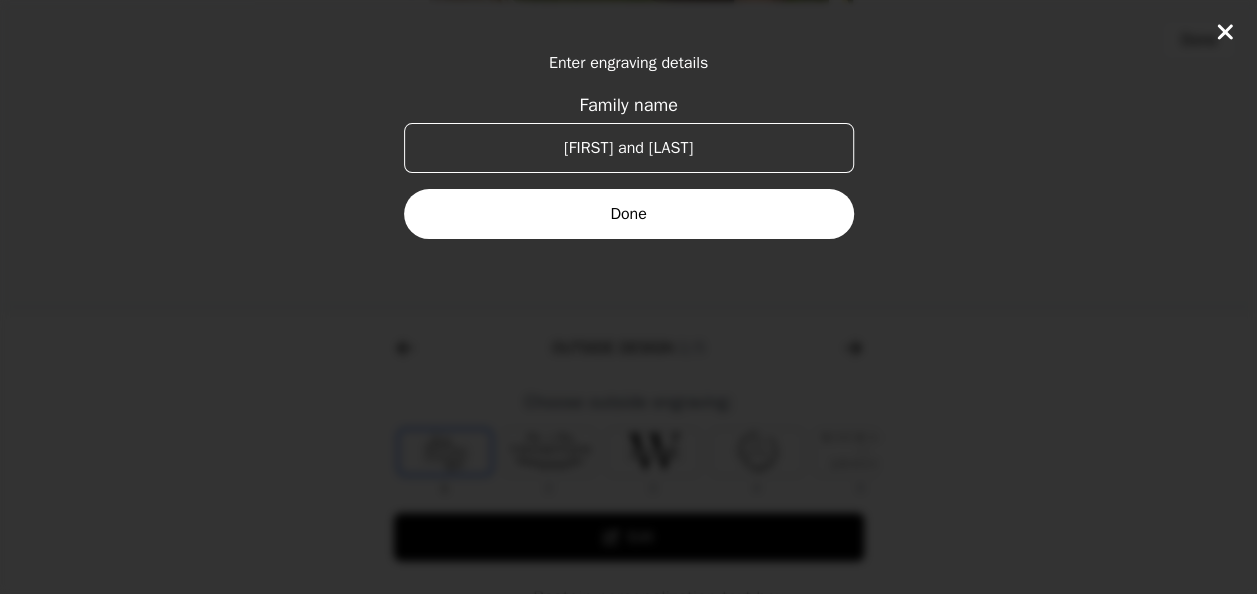 type on "[FIRST] and [LAST]" 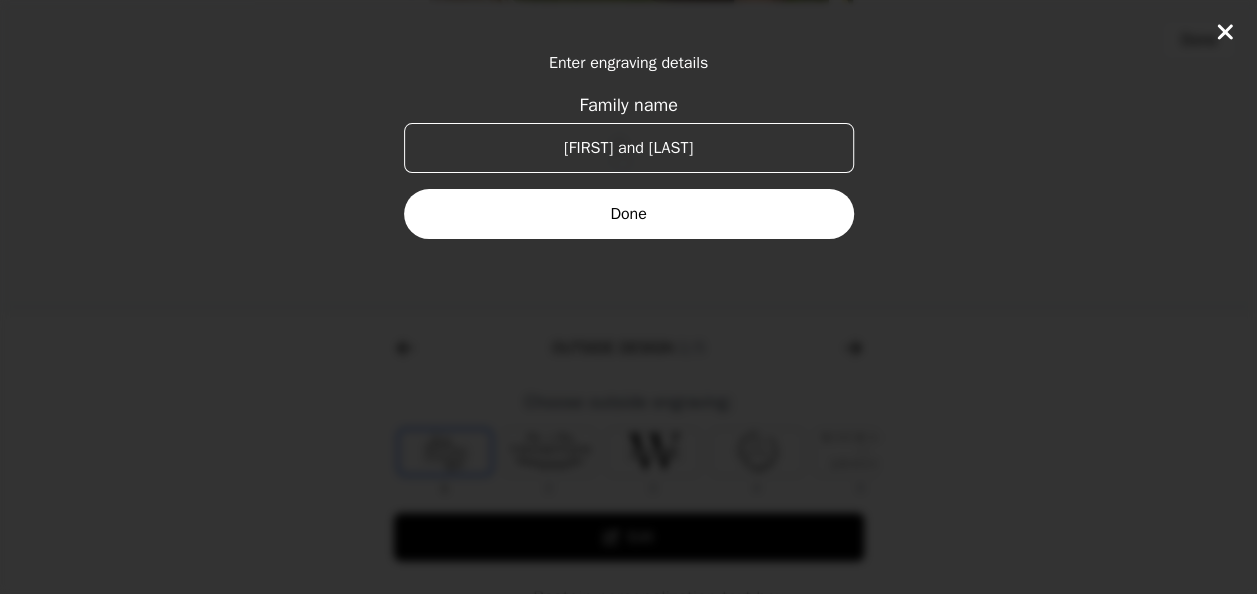 click on "Done" at bounding box center [629, 214] 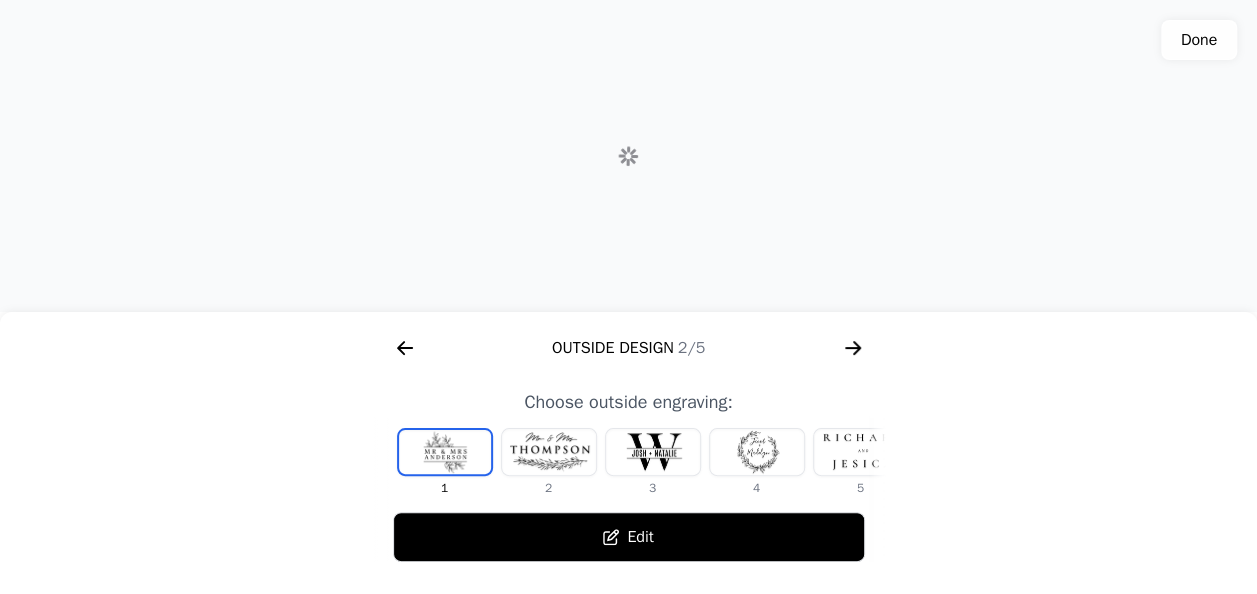 click at bounding box center [757, 452] 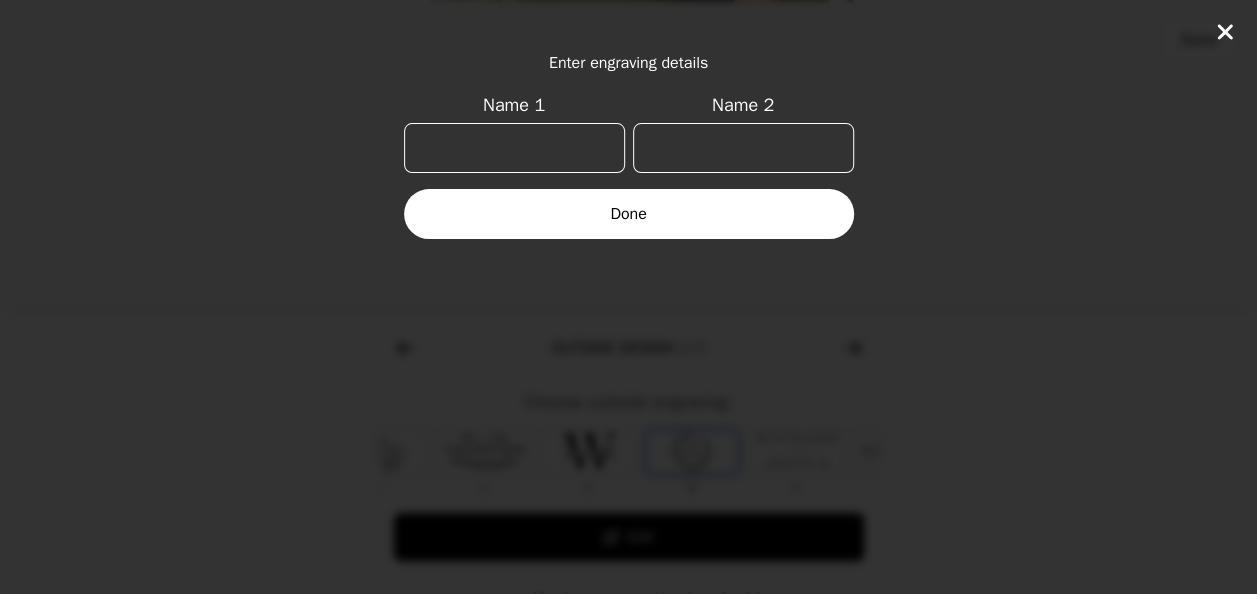 scroll, scrollTop: 0, scrollLeft: 128, axis: horizontal 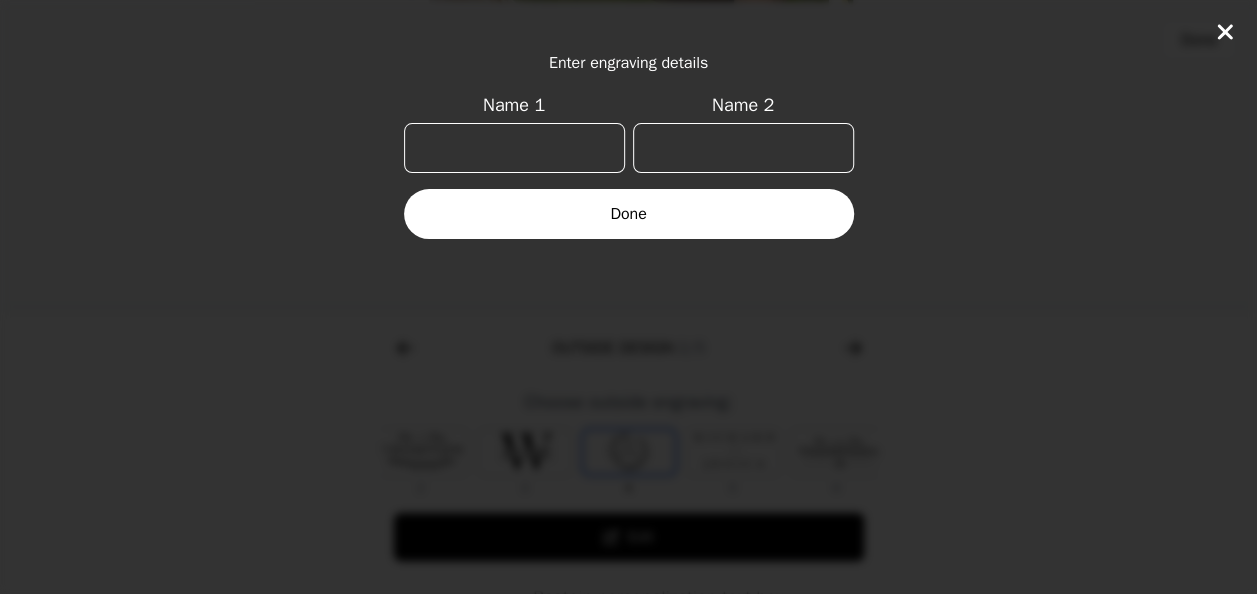 click on "Name 1" at bounding box center [514, 148] 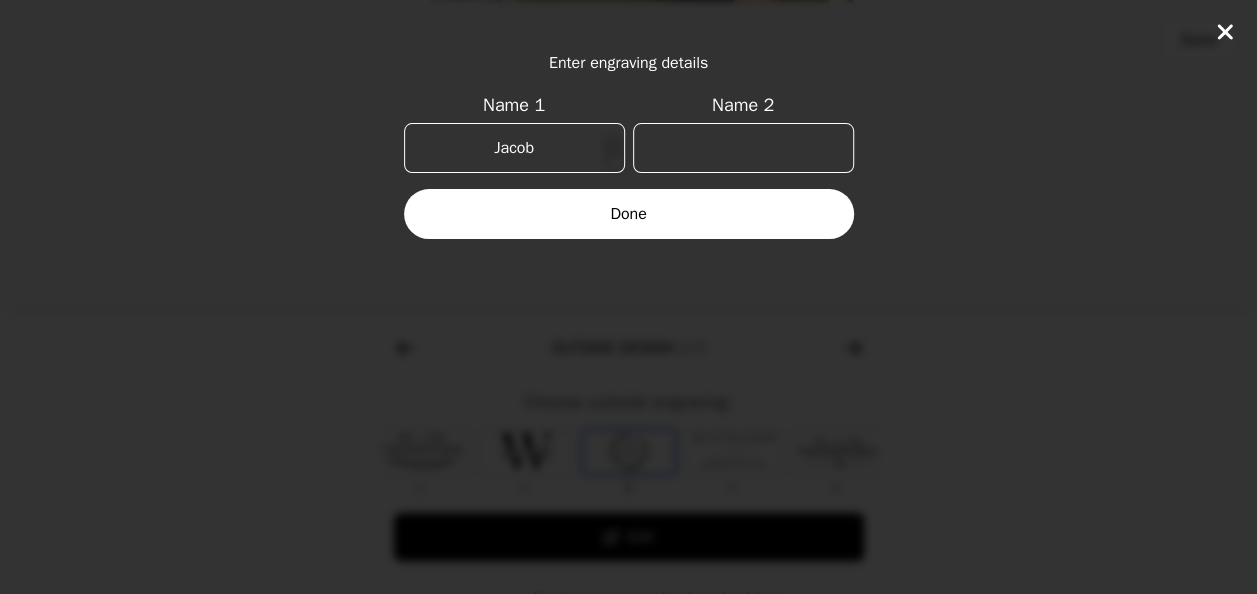 type on "Jacob" 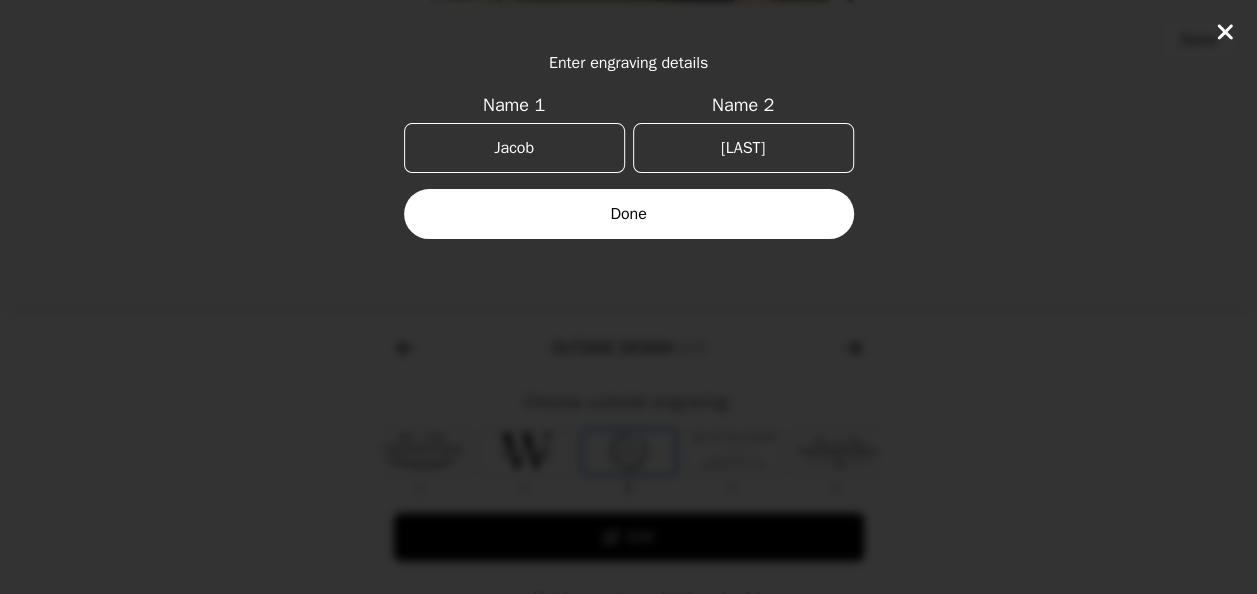type on "[LAST]" 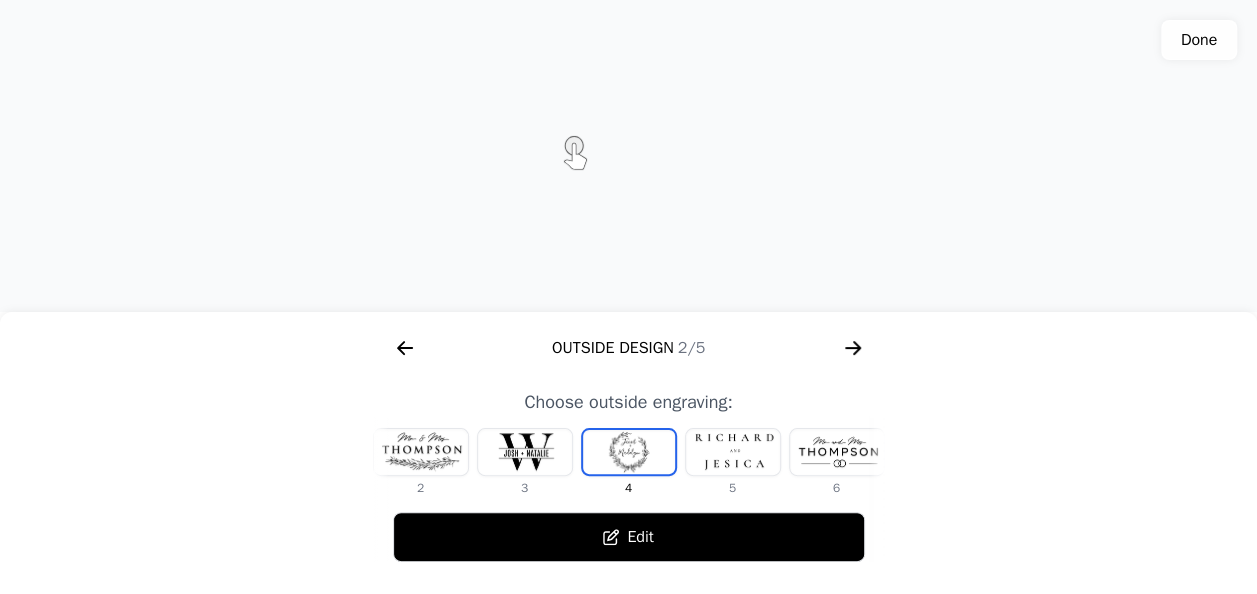 click 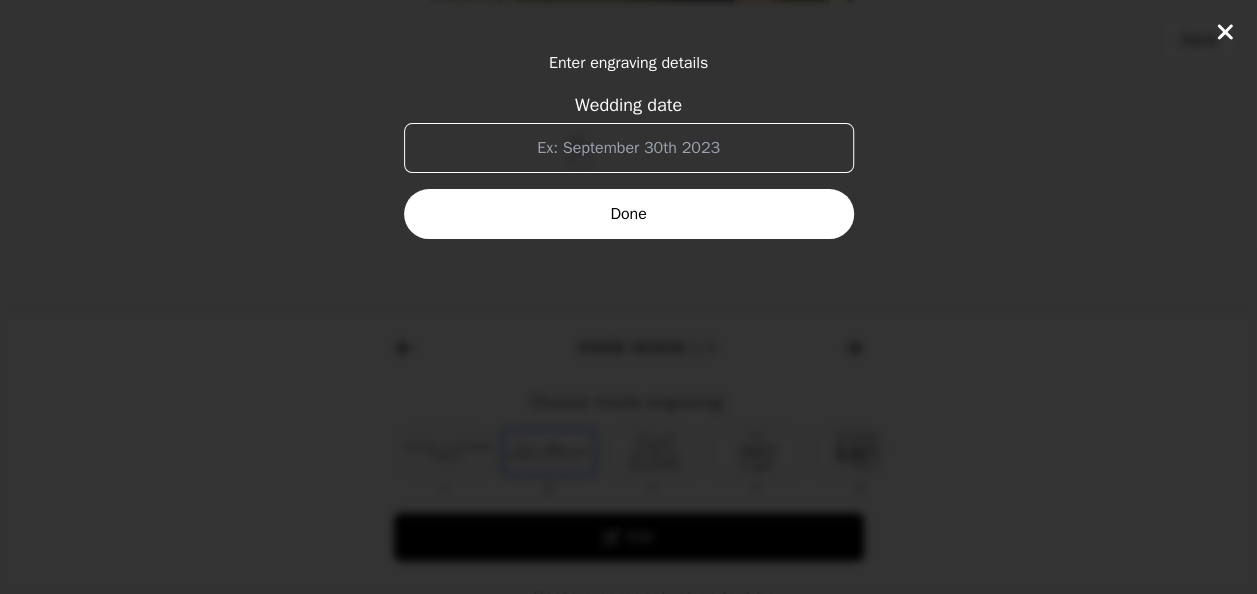scroll, scrollTop: 0, scrollLeft: 1280, axis: horizontal 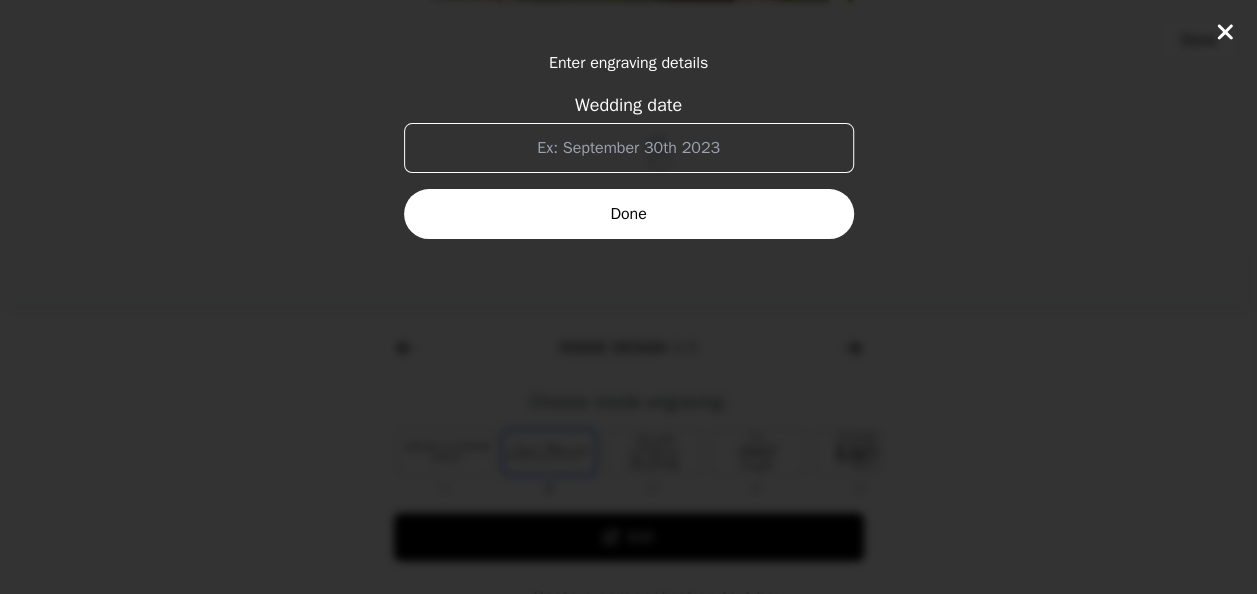 click on "Wedding date" at bounding box center [629, 148] 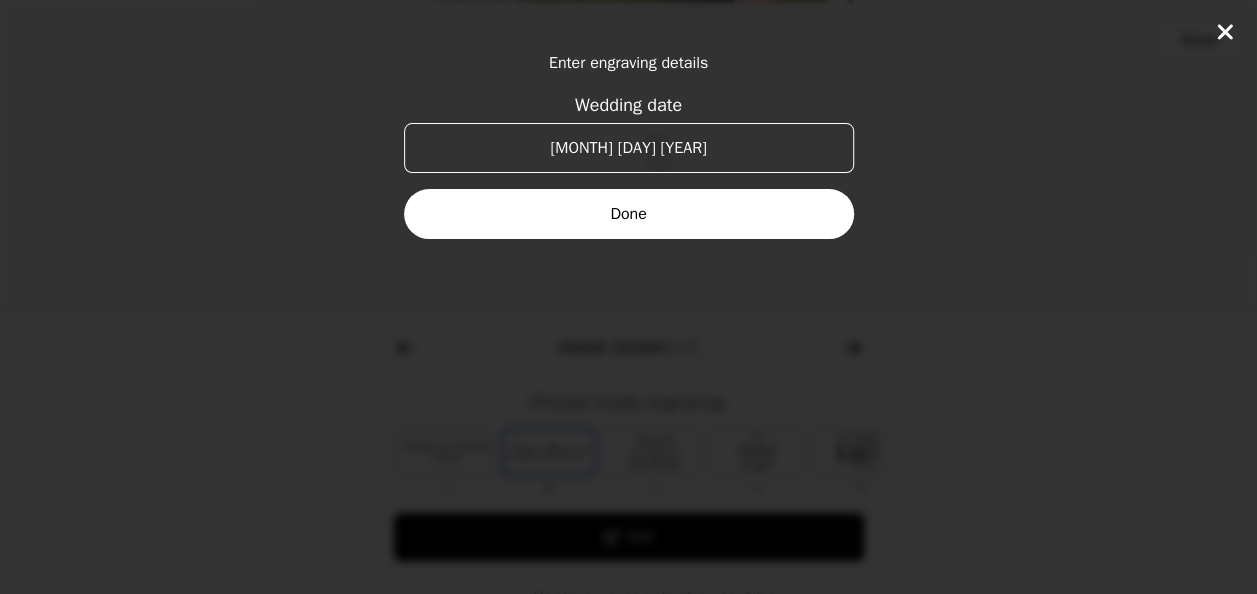 type on "[DATE] [DAY] 2025" 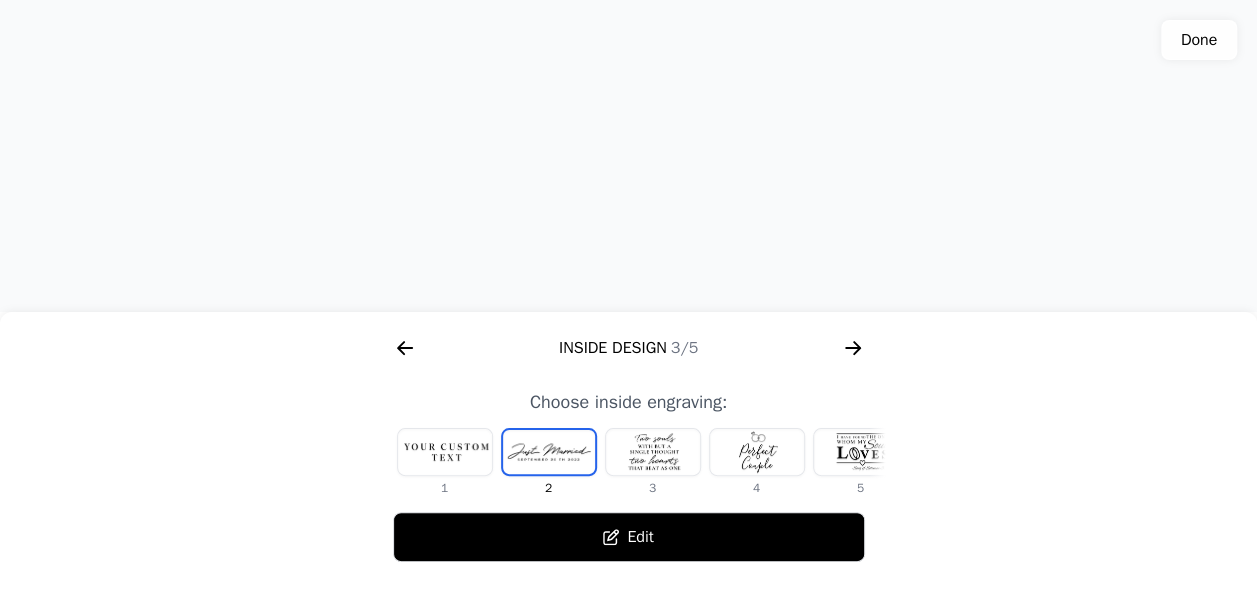 click 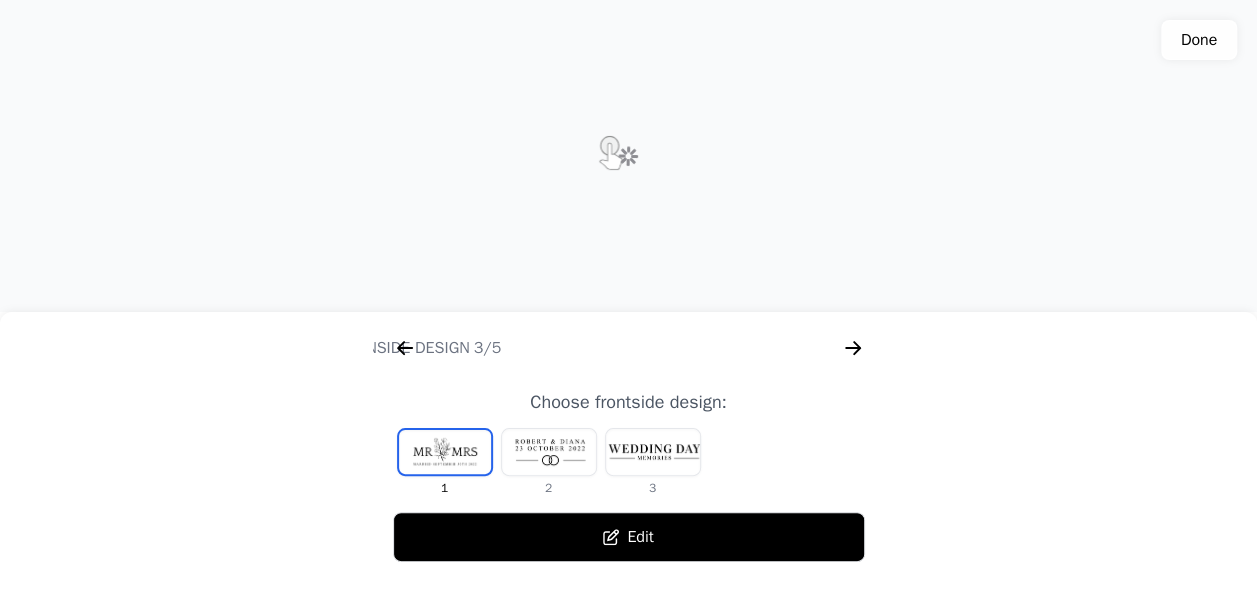 scroll, scrollTop: 0, scrollLeft: 1792, axis: horizontal 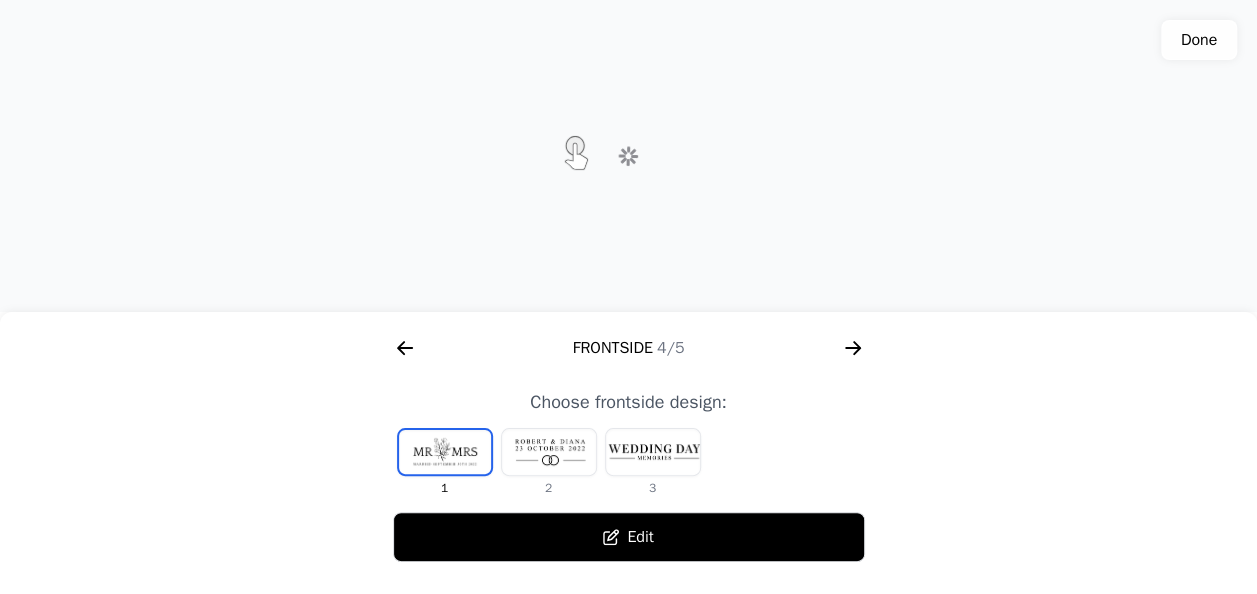 click at bounding box center [549, 452] 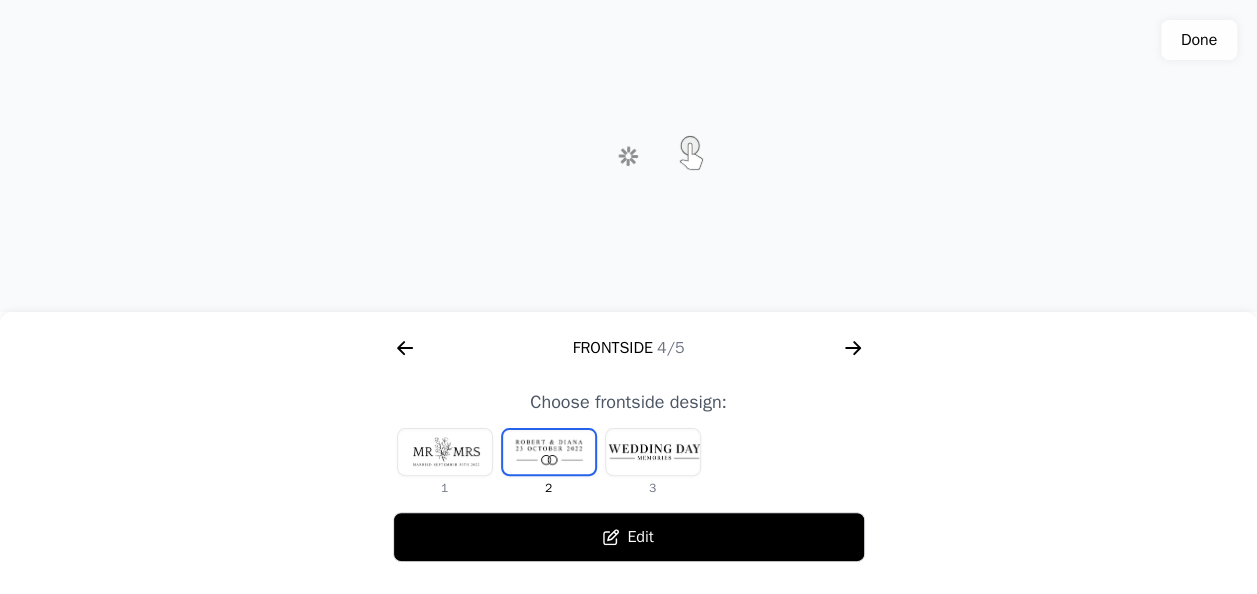 click 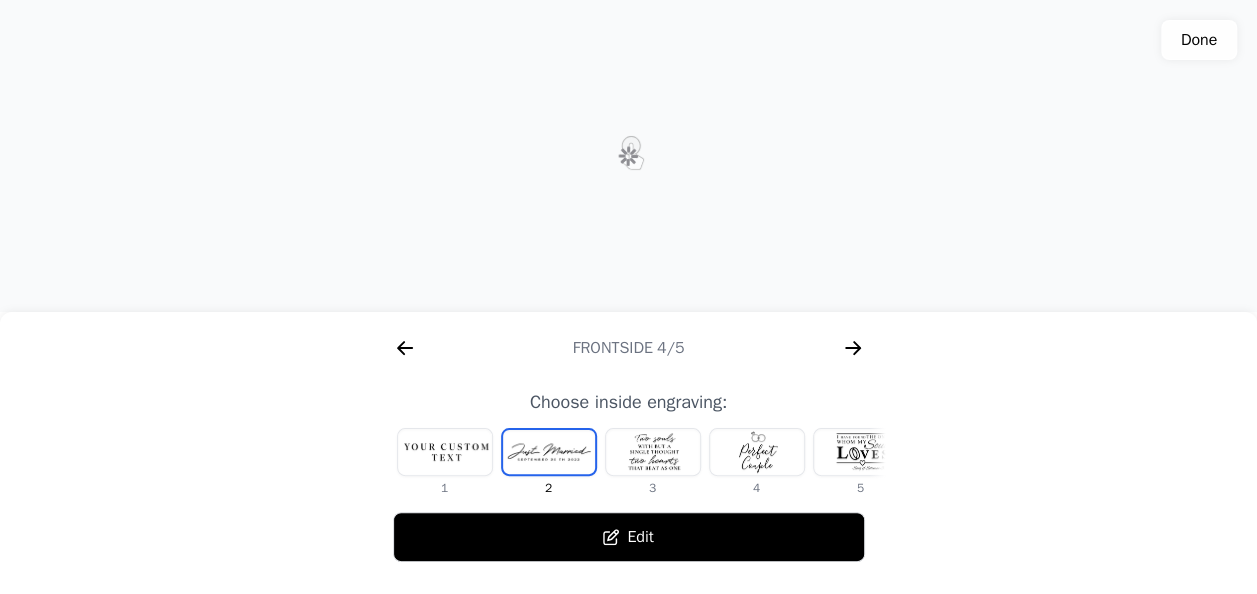 scroll, scrollTop: 0, scrollLeft: 1280, axis: horizontal 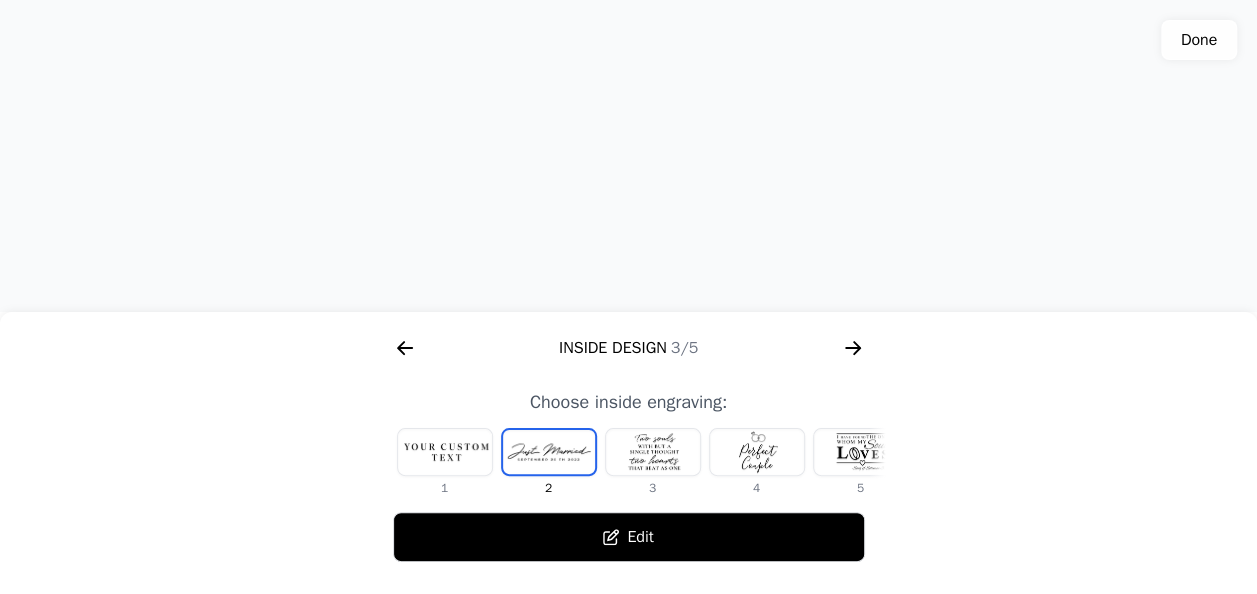 click at bounding box center (445, 452) 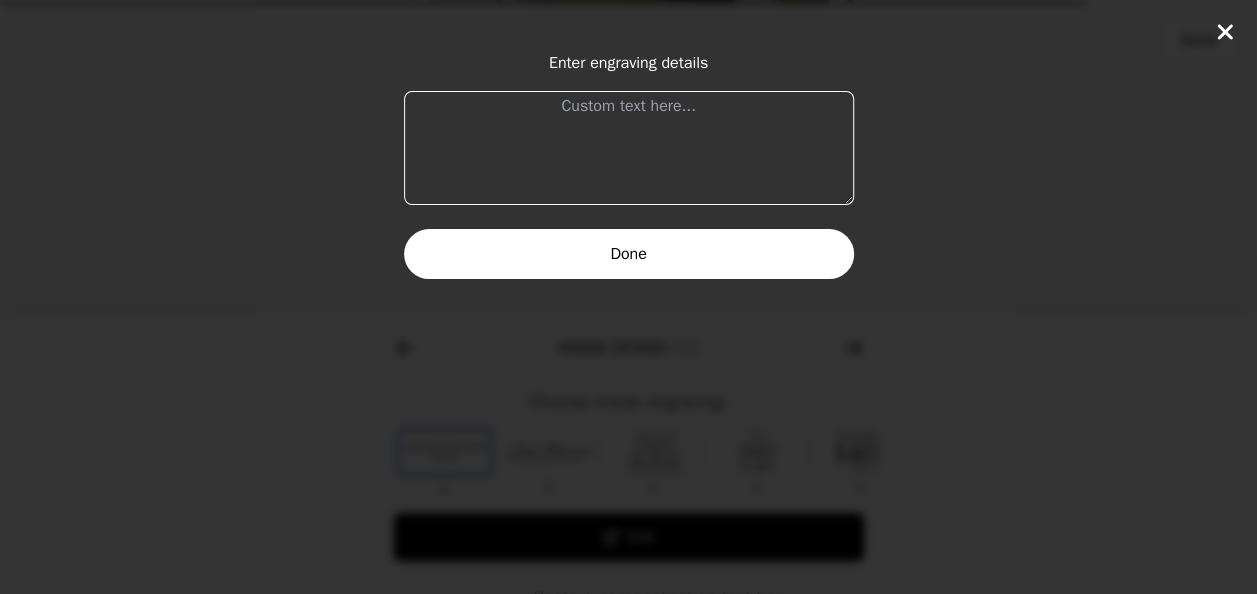 click at bounding box center (629, 148) 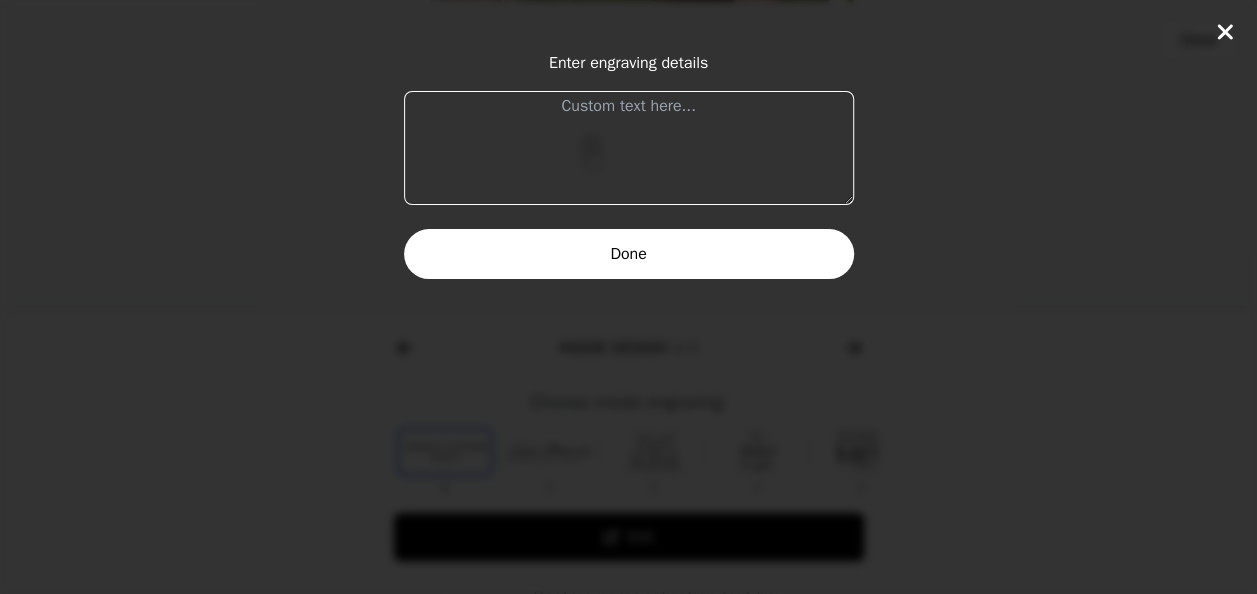 click at bounding box center (629, 148) 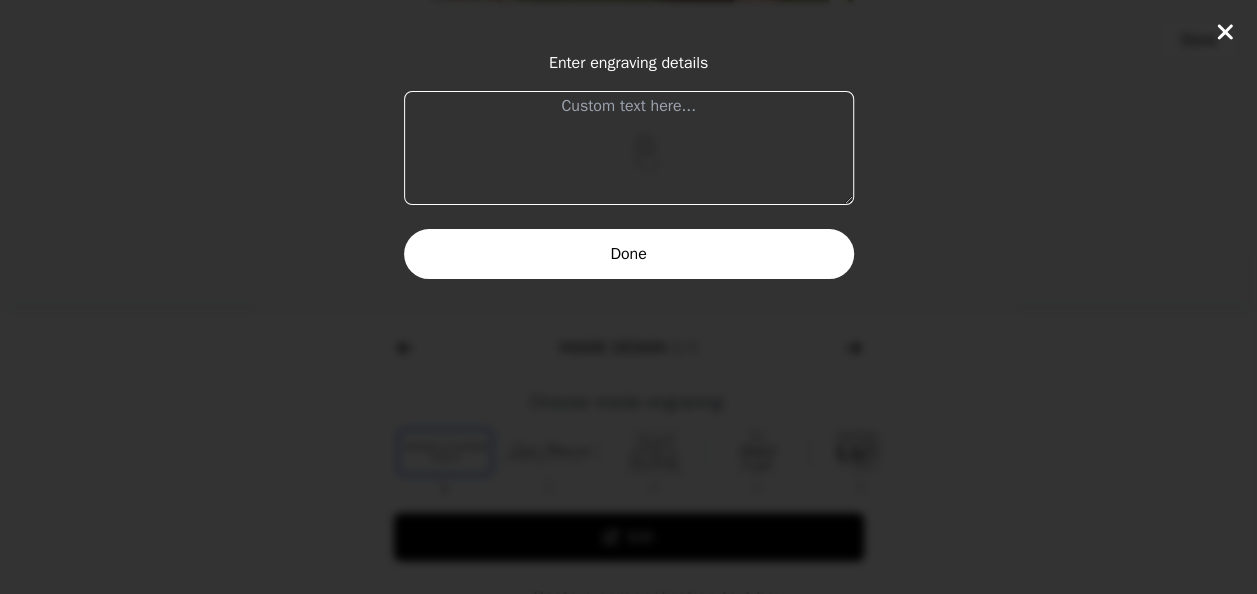 paste on "1 Corinthians 13:13
“And now these three remain: faith, hope and love. But the greatest of these is love.”" 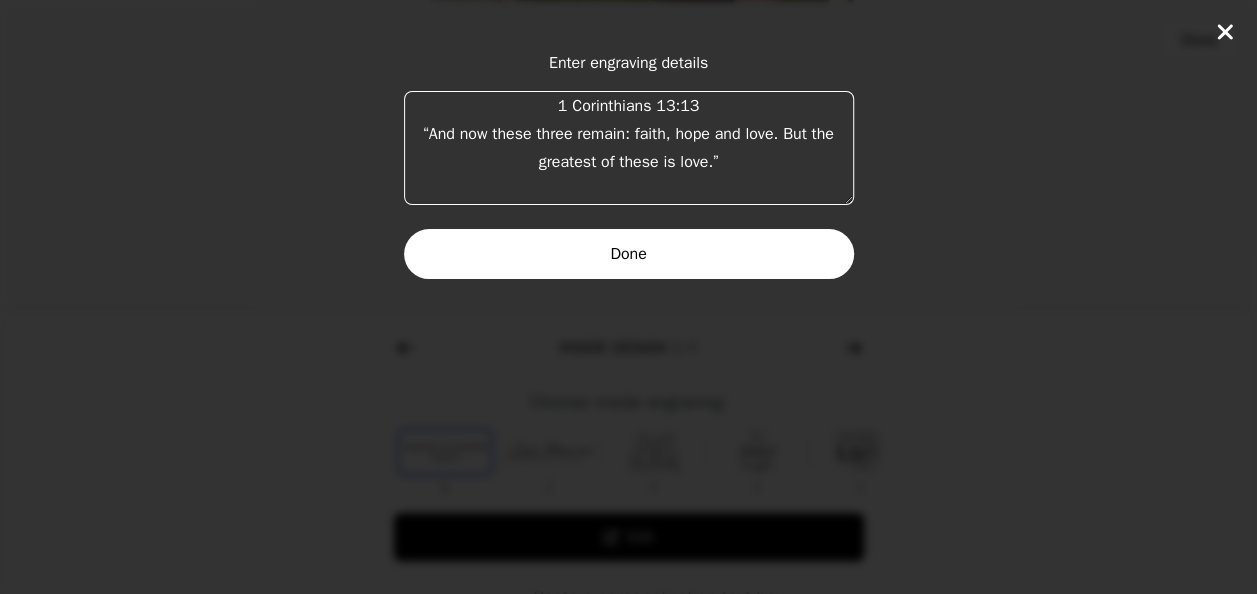 type on "1 Corinthians 13:13
“And now these three remain: faith, hope and love. But the greatest of these is love.”" 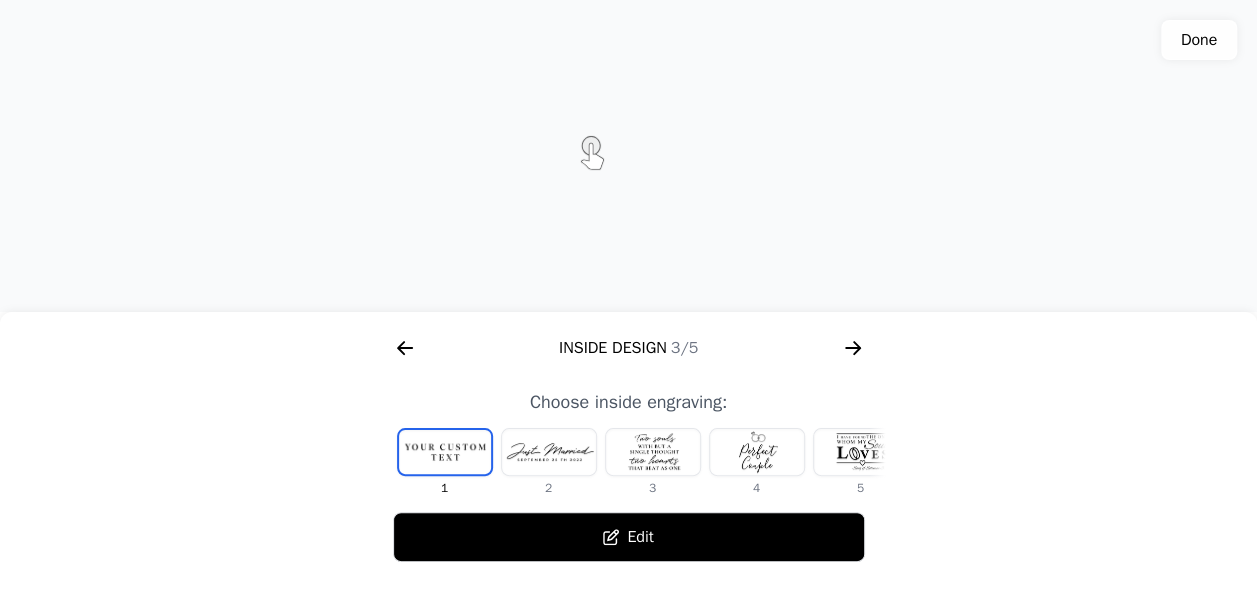 click 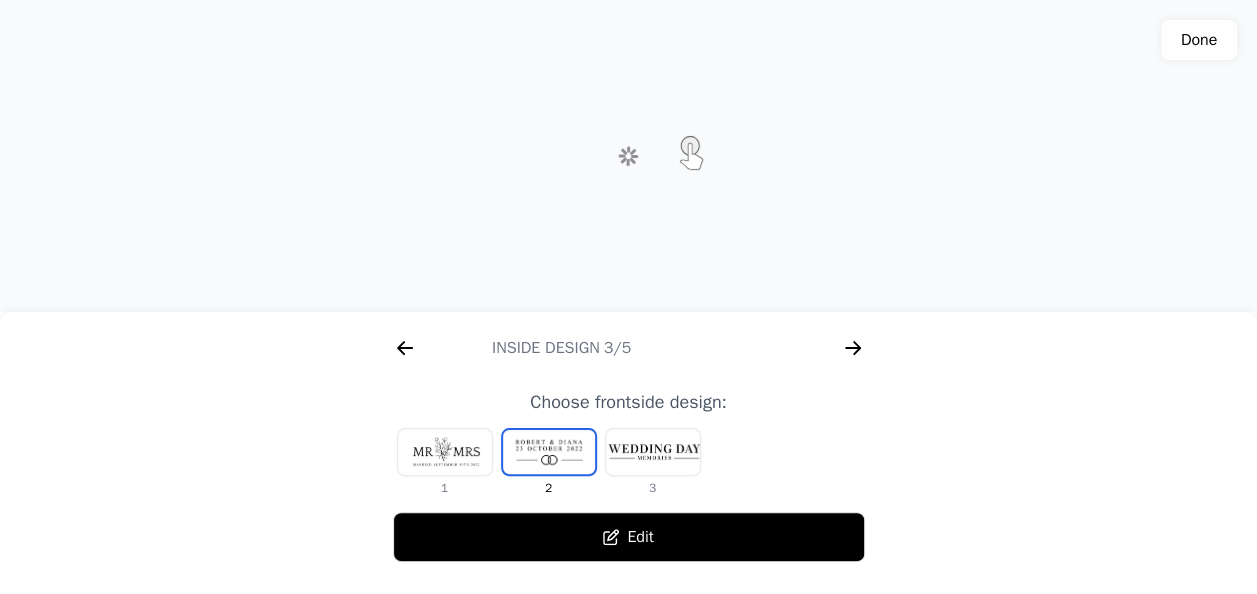 scroll, scrollTop: 0, scrollLeft: 1792, axis: horizontal 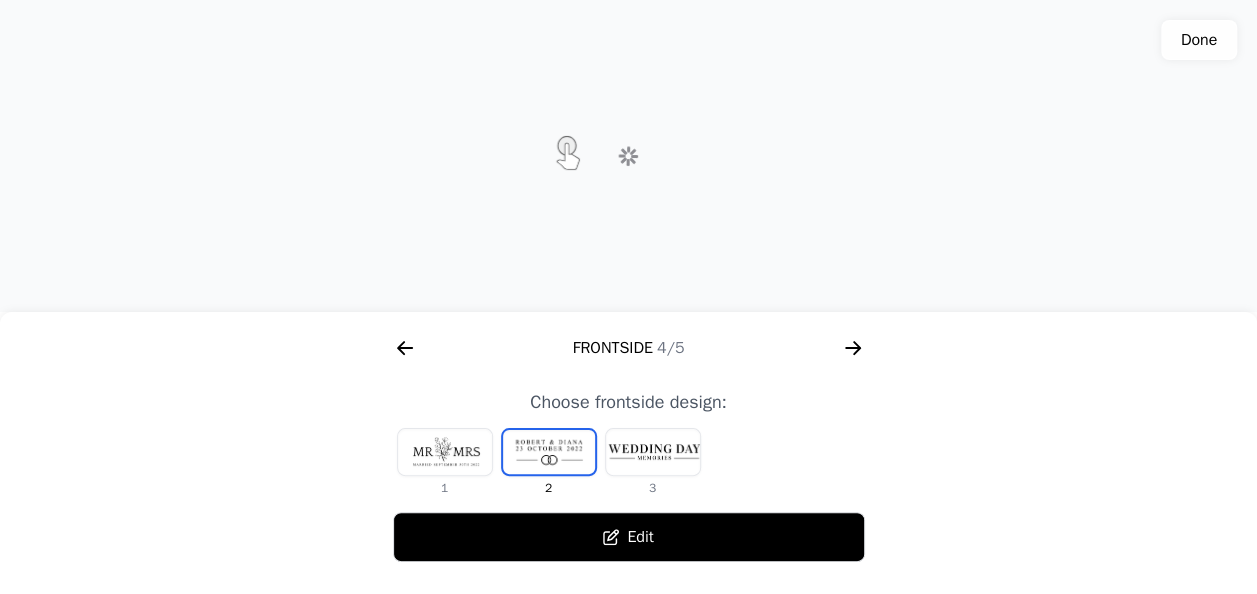 click 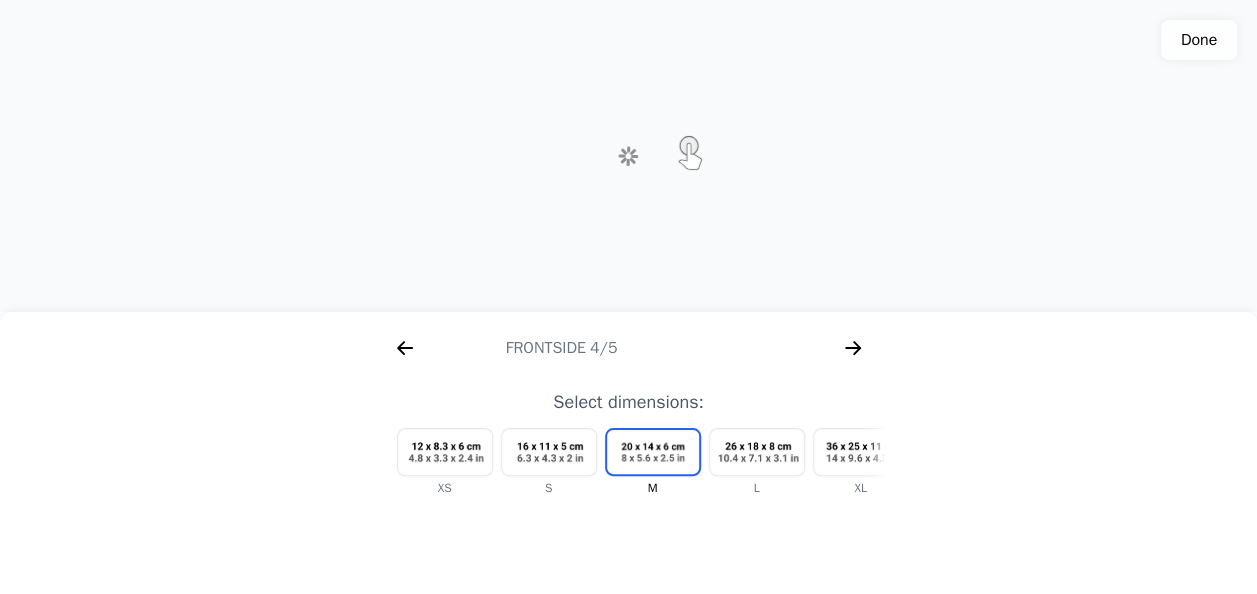 scroll, scrollTop: 0, scrollLeft: 1959, axis: horizontal 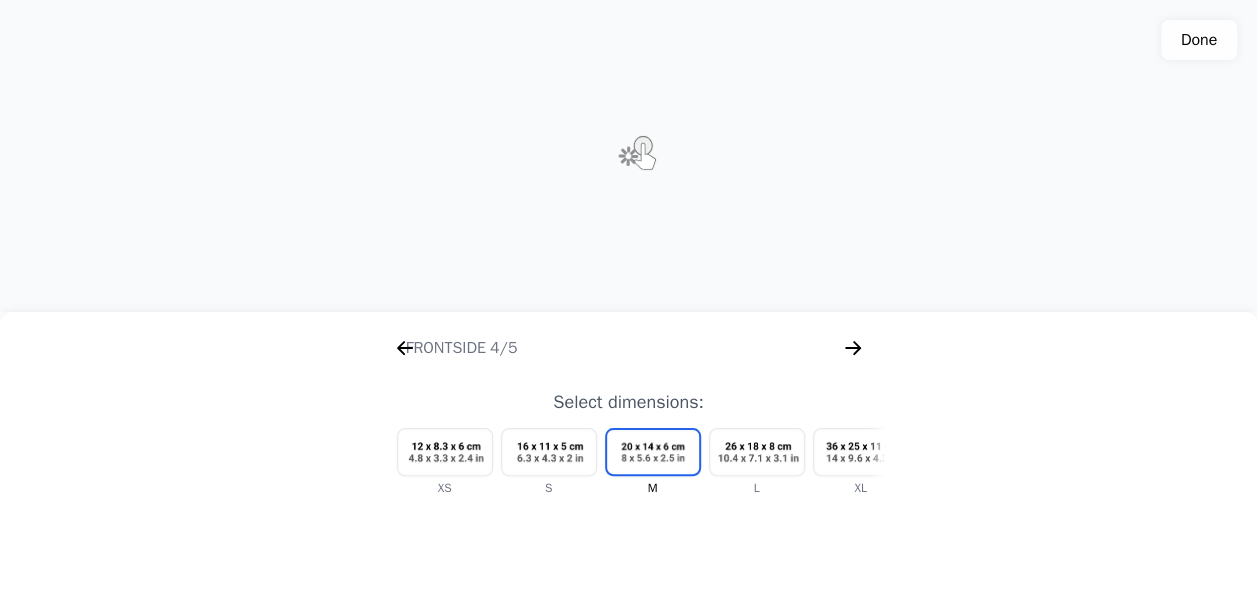 click at bounding box center (861, 452) 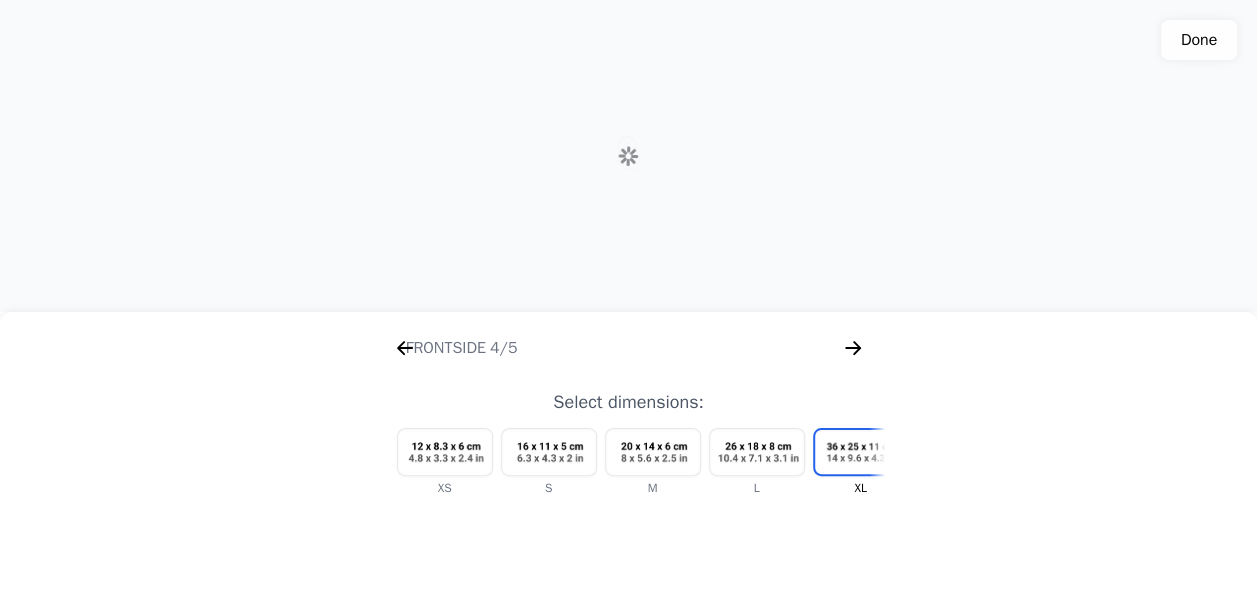 scroll, scrollTop: 0, scrollLeft: 2304, axis: horizontal 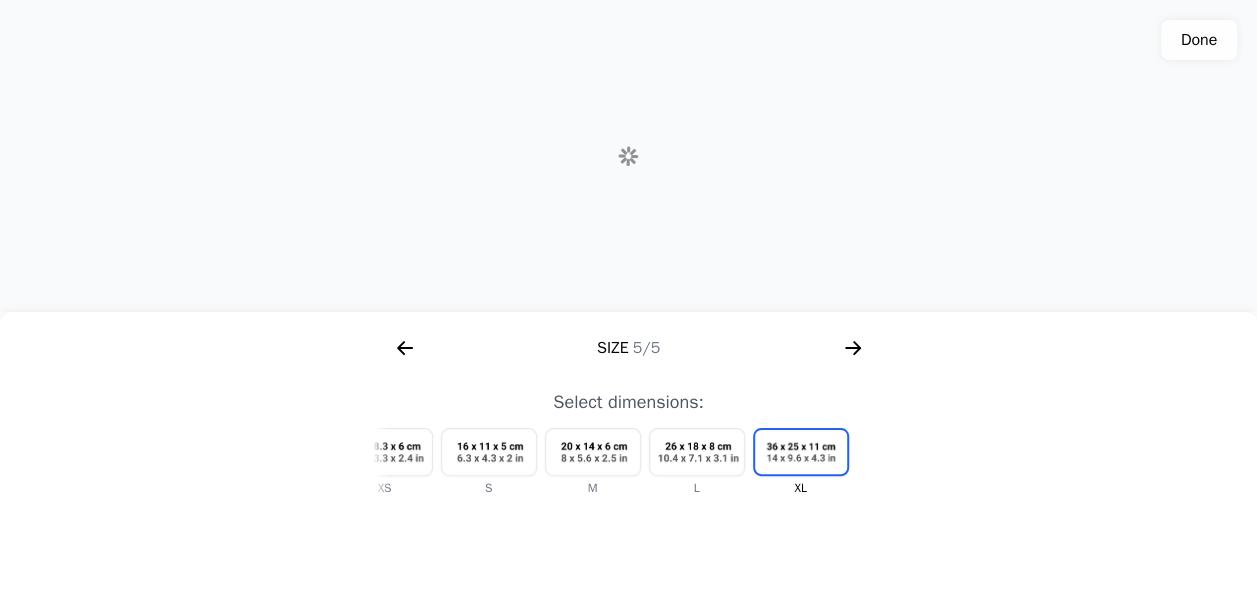 click 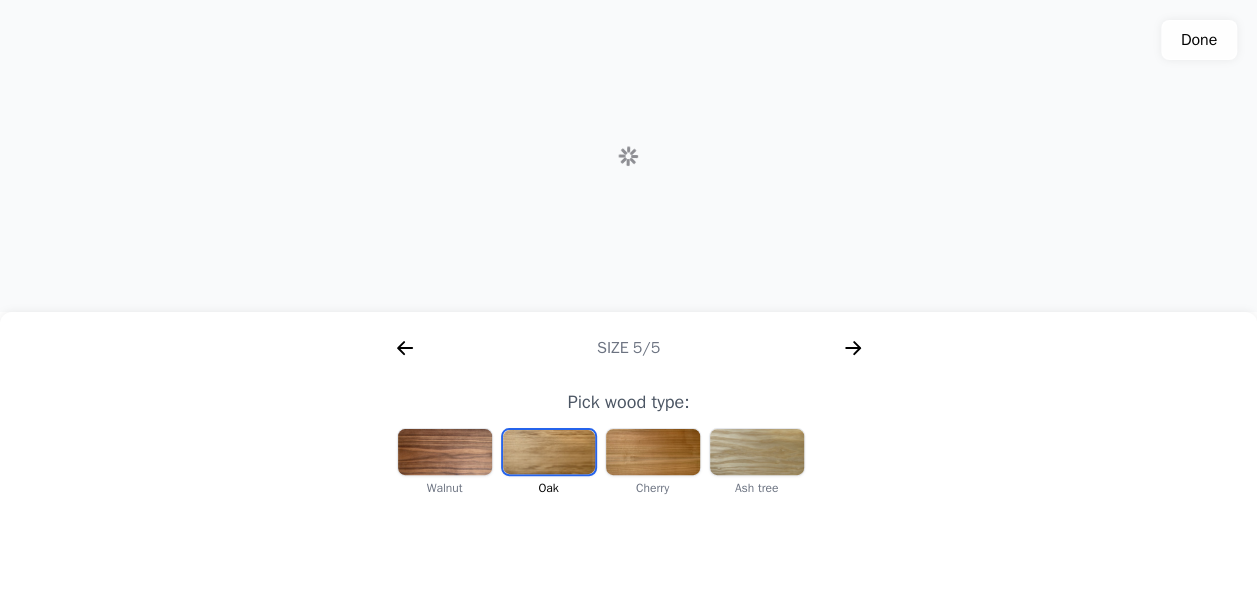 scroll, scrollTop: 0, scrollLeft: 256, axis: horizontal 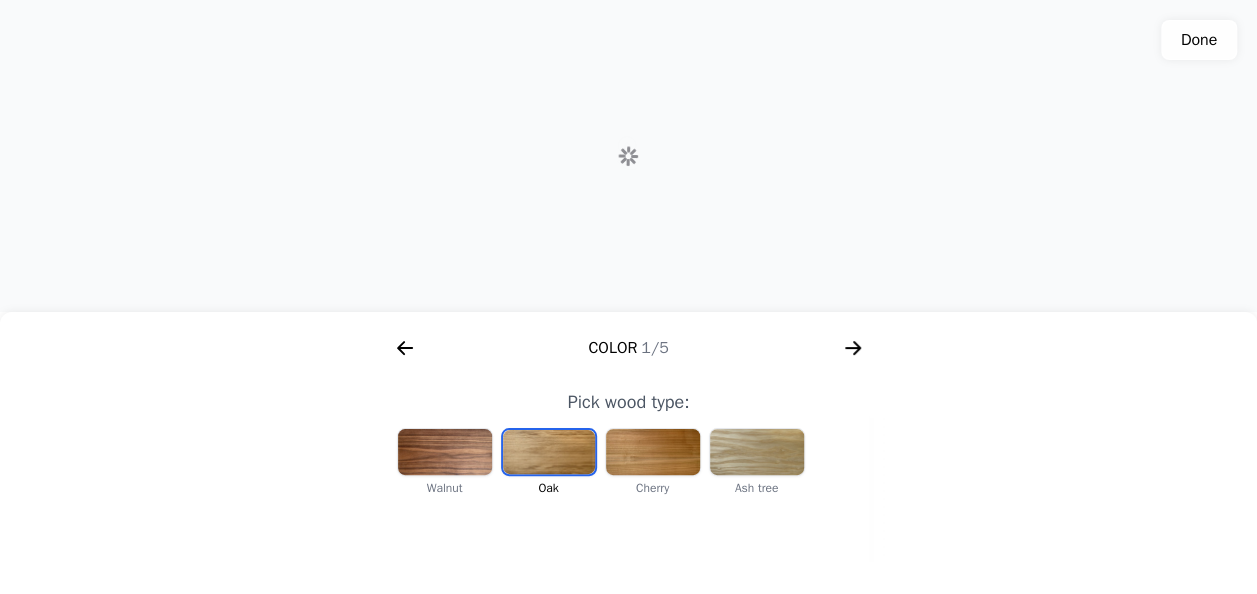 click 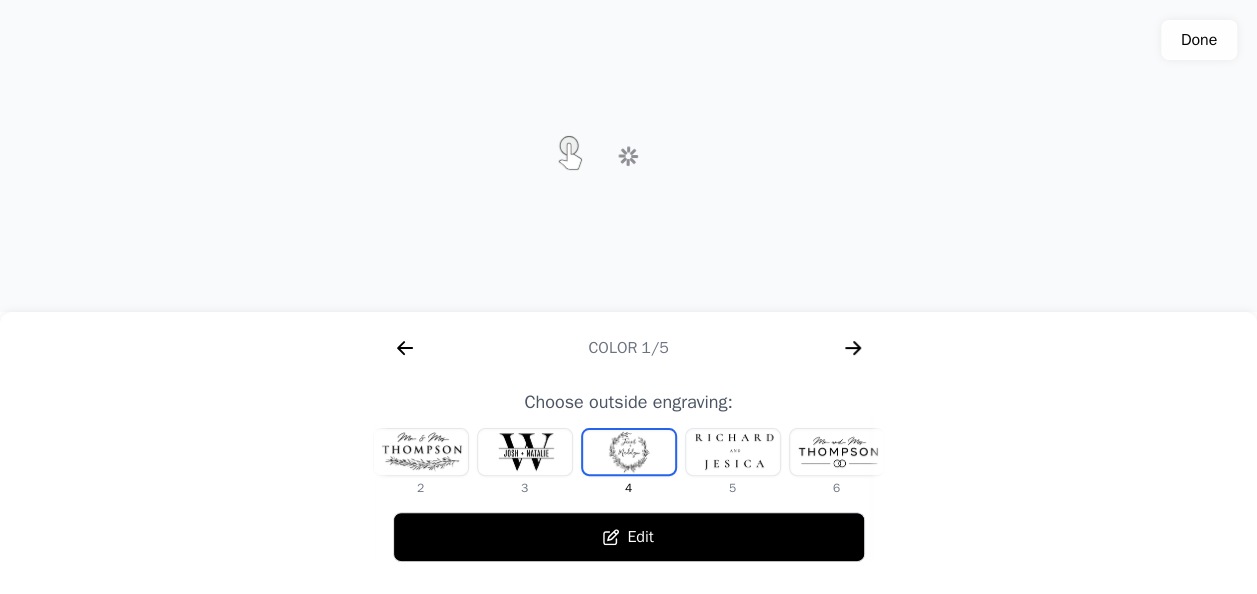 click 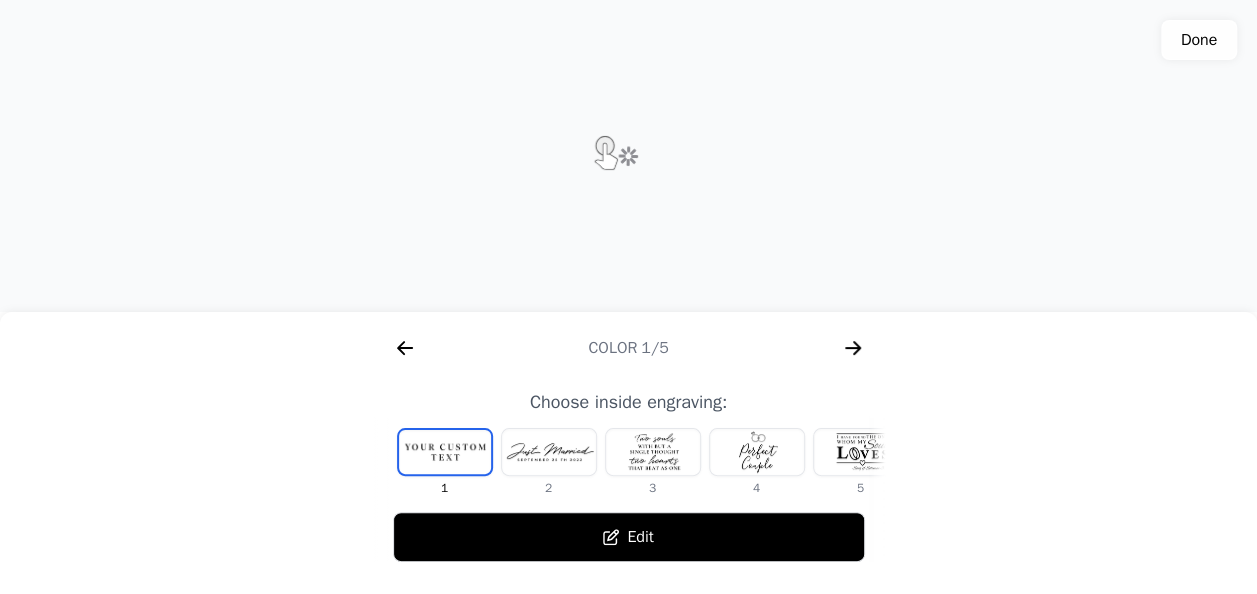 scroll, scrollTop: 0, scrollLeft: 817, axis: horizontal 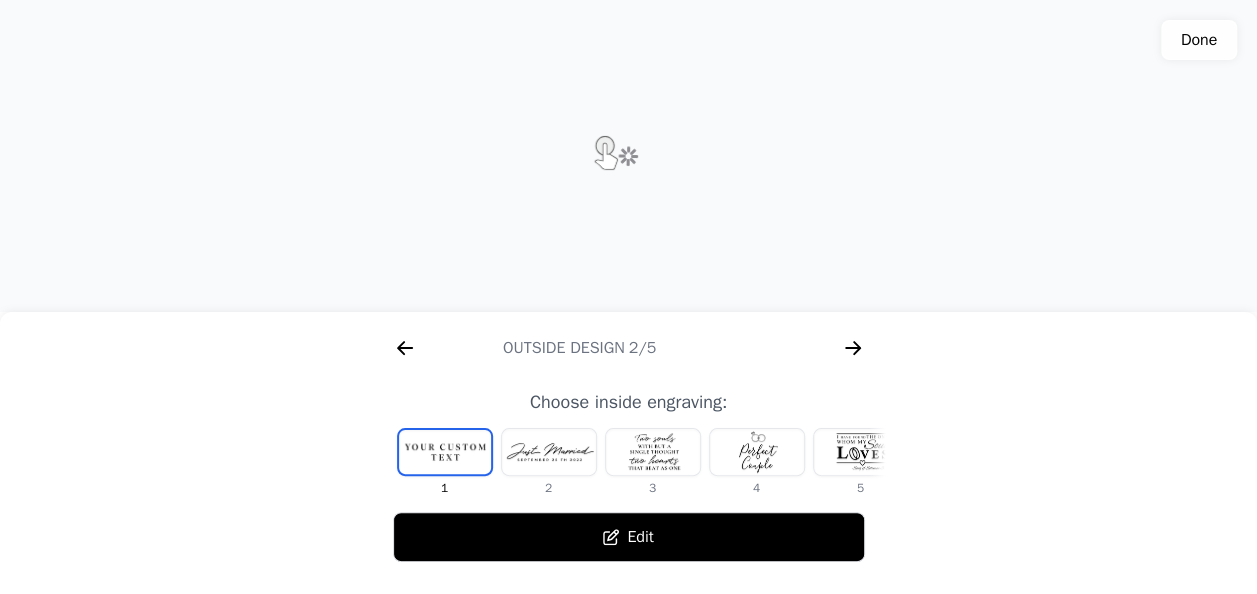 click 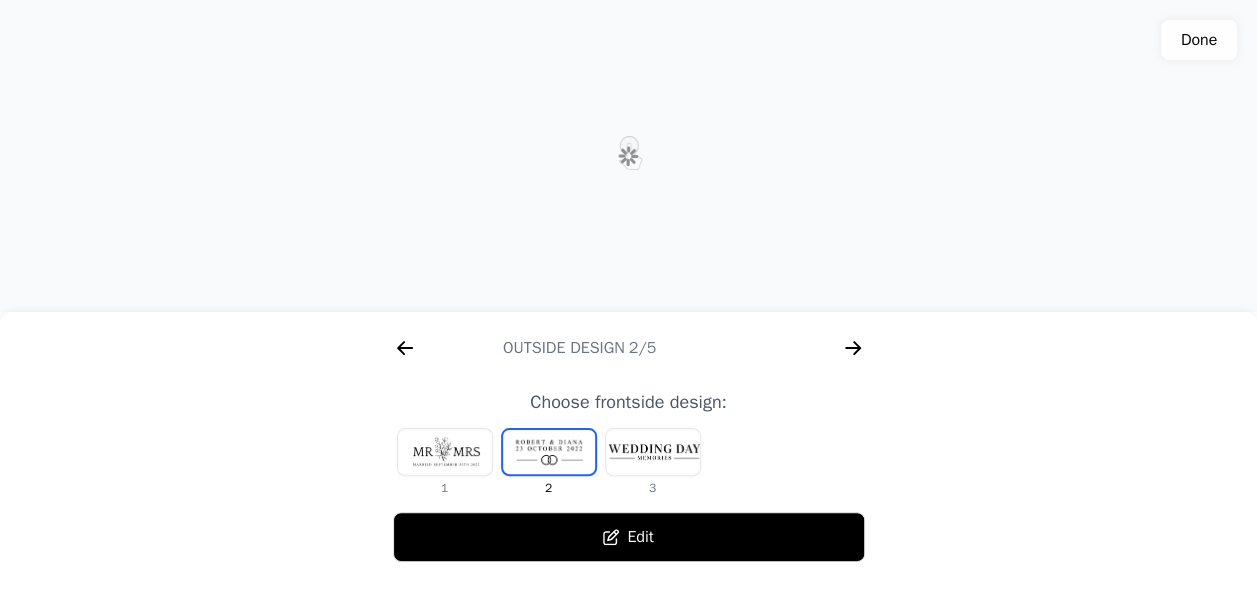 scroll, scrollTop: 0, scrollLeft: 1792, axis: horizontal 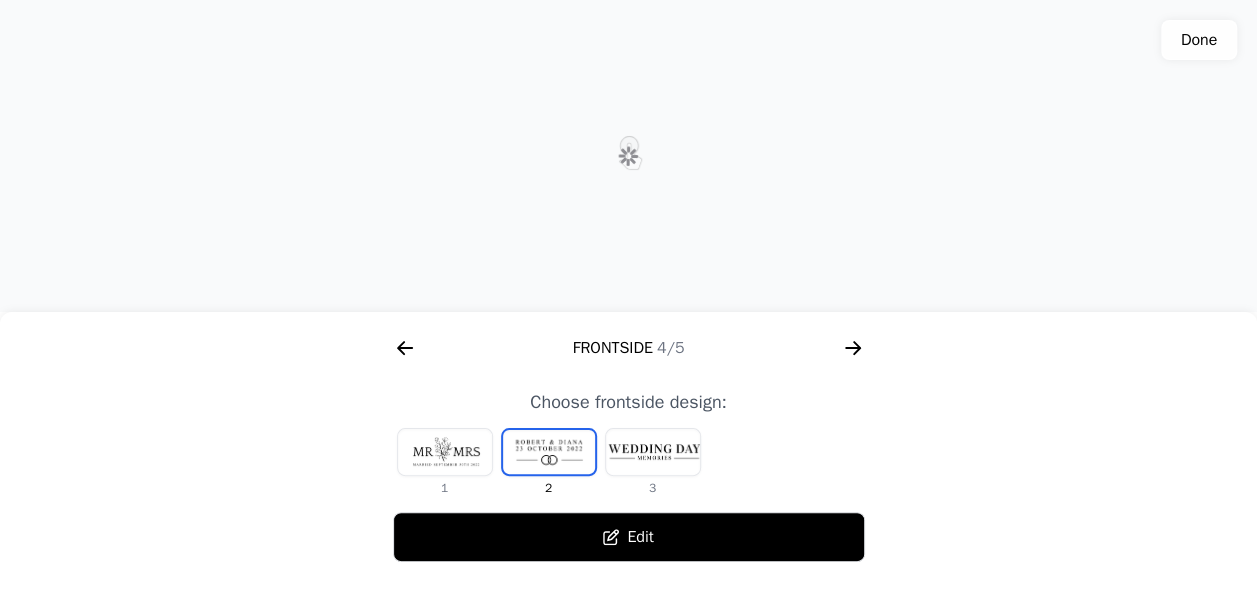click 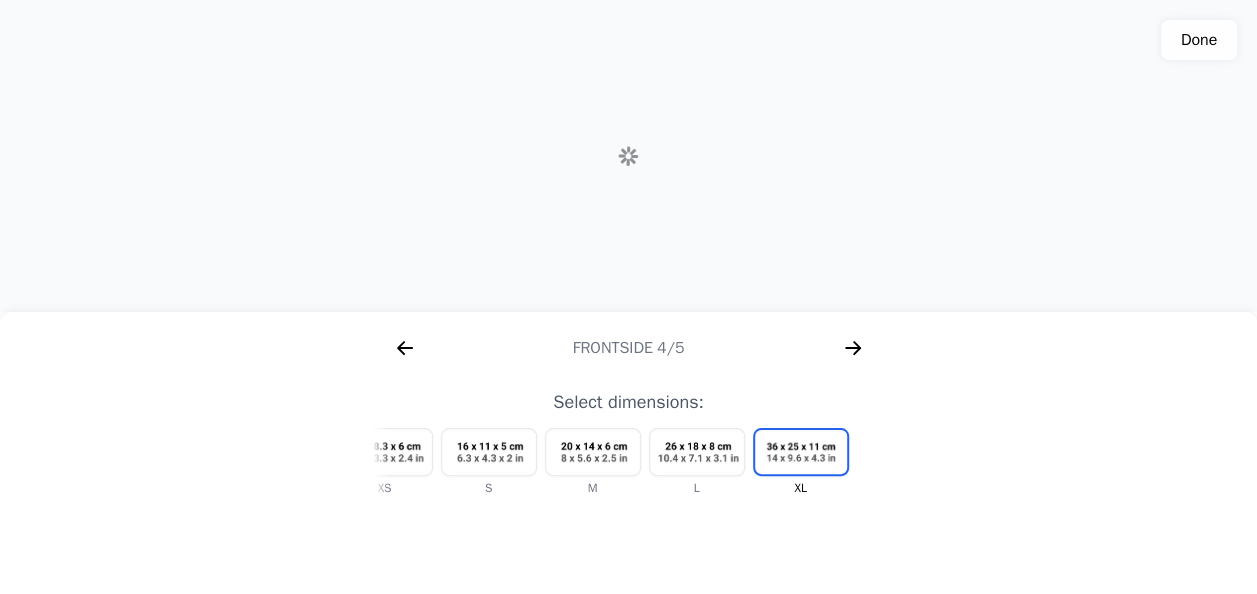 scroll, scrollTop: 0, scrollLeft: 2304, axis: horizontal 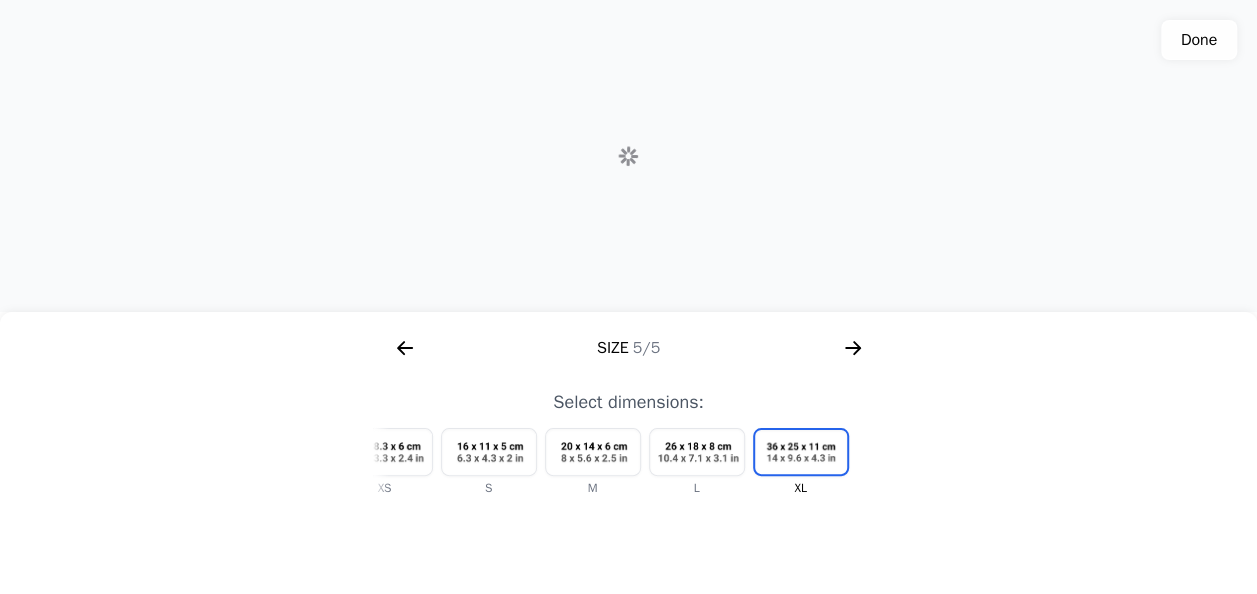 click on "Done" 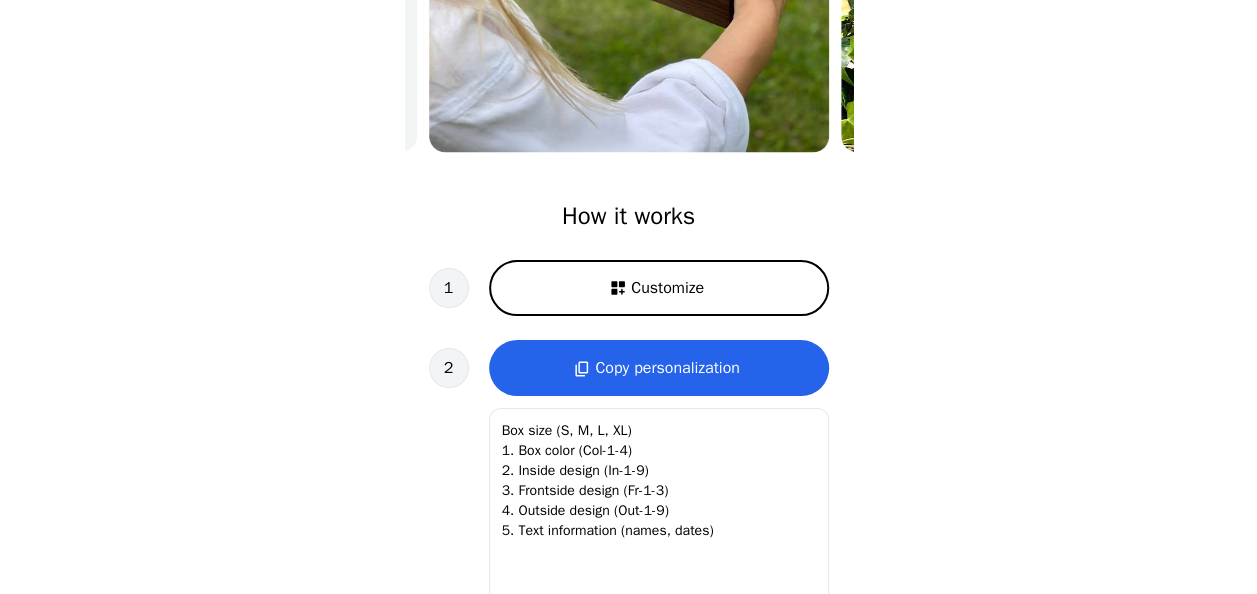 type on "Box size: XL
1. Box color: Col-2 (Oak)
2. Inside design: In-1
3. Frontside design: Fr-2
4. Outside design: Out-4
5. Text information:
customText: 1 Corinthians 13:13
“And now these three remain: faith, hope and love. But the greatest of these is love.”
name1: [FIRST]
name2: [LAST]
date: [DATE] [DAY] [YEAR]" 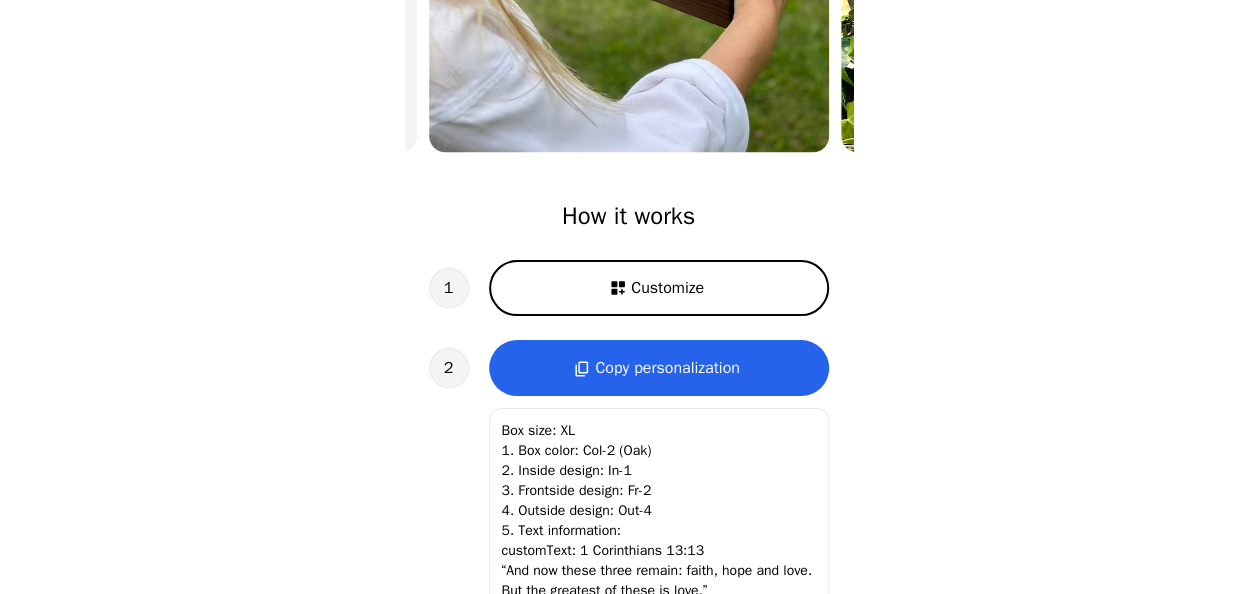 scroll, scrollTop: 521, scrollLeft: 0, axis: vertical 